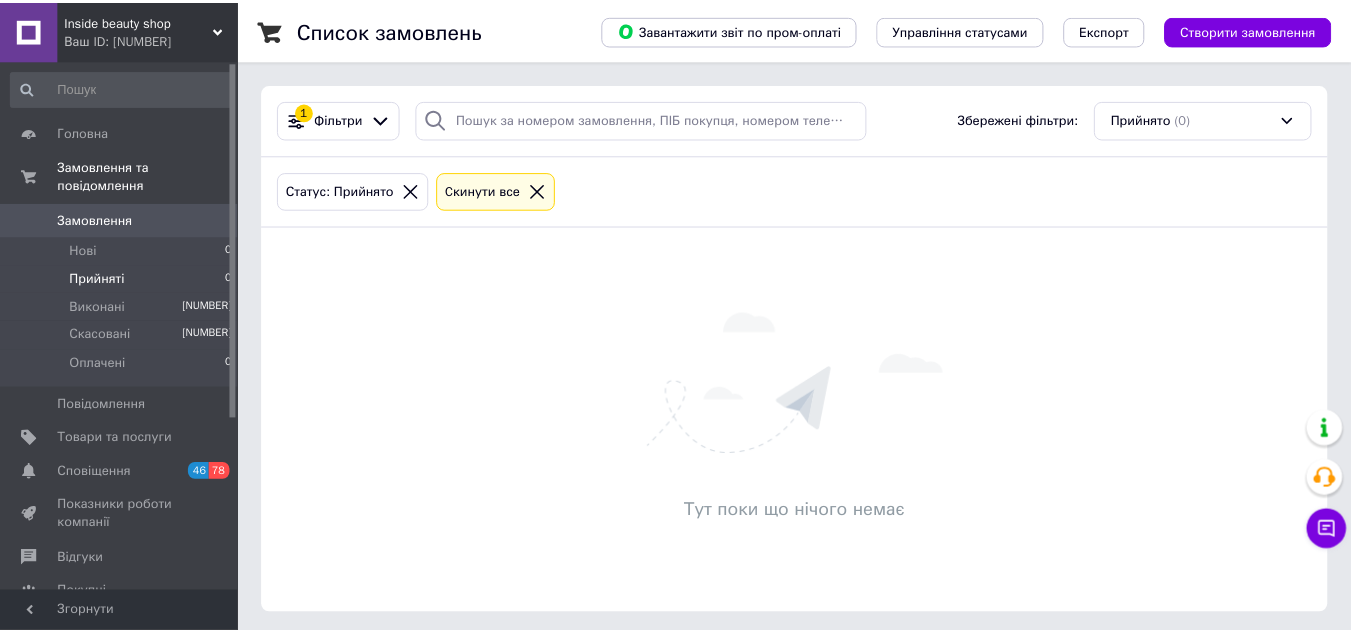 scroll, scrollTop: 0, scrollLeft: 0, axis: both 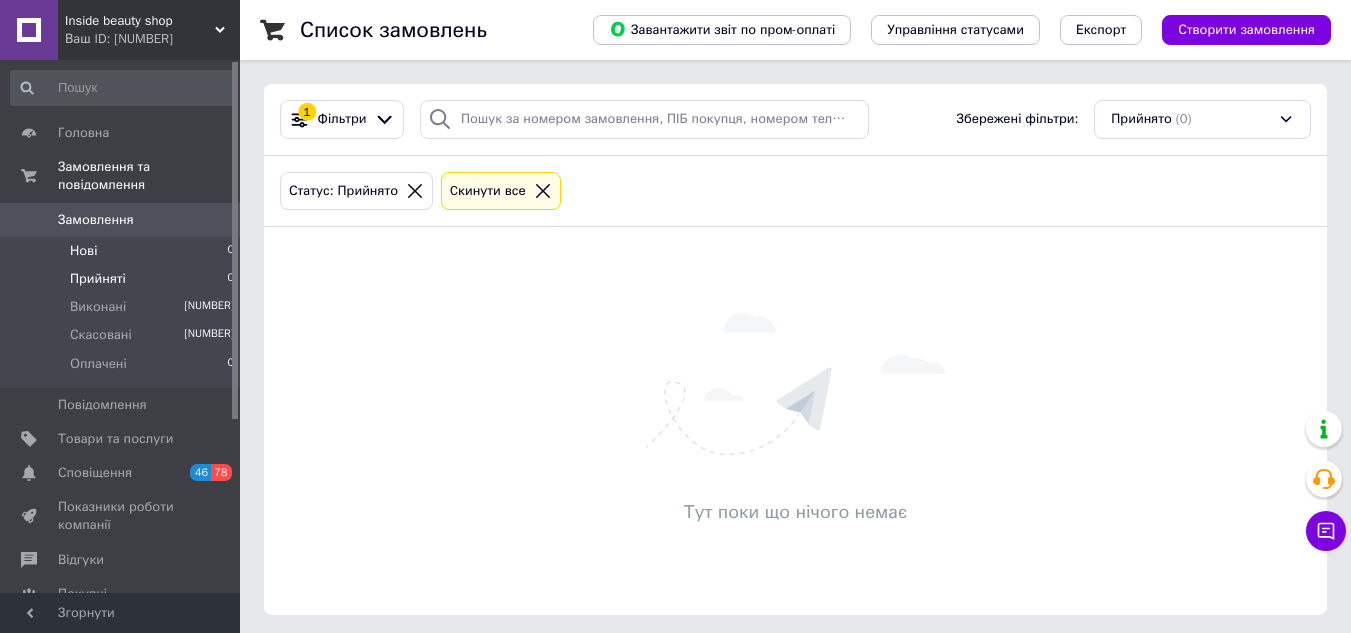 click on "Нові 0" at bounding box center [123, 251] 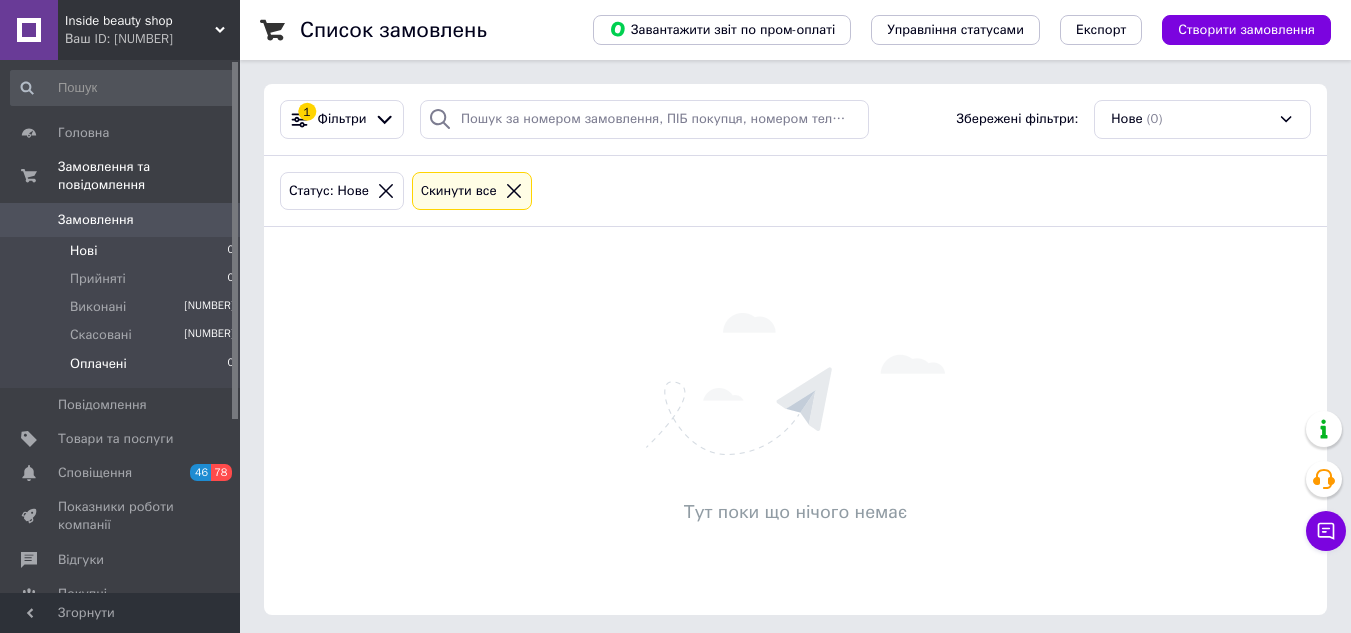 click on "Оплачені 0" at bounding box center [123, 369] 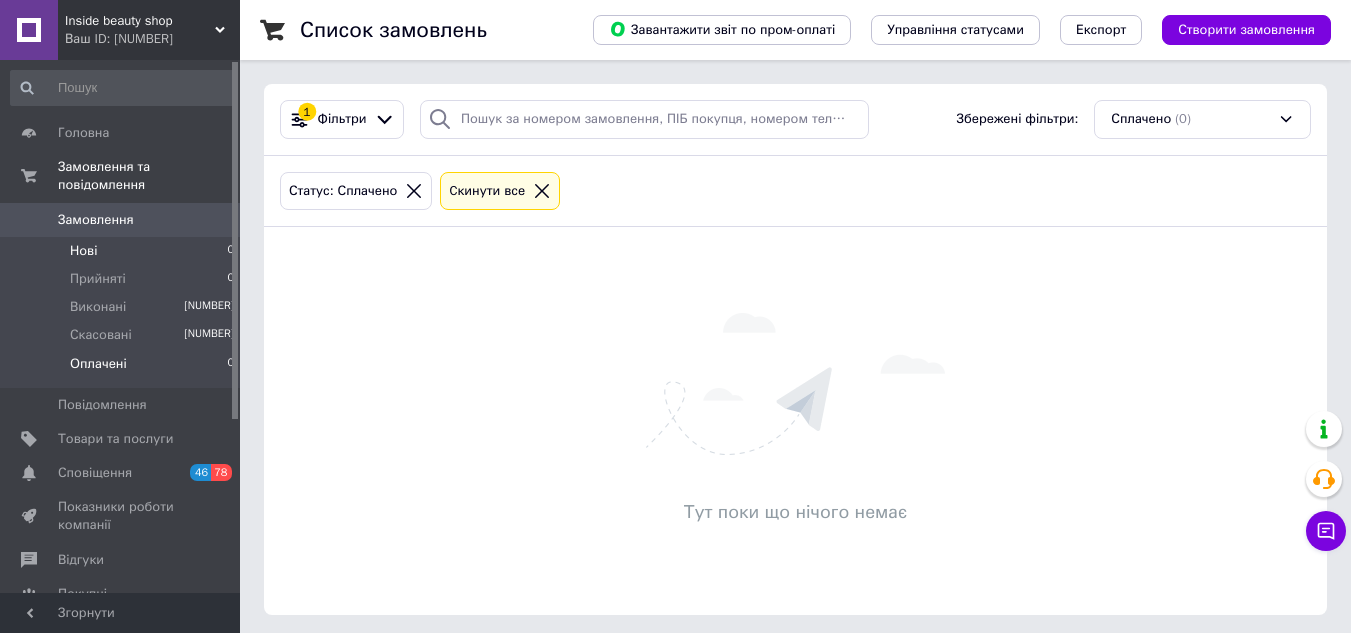 click on "Нові 0" at bounding box center (123, 251) 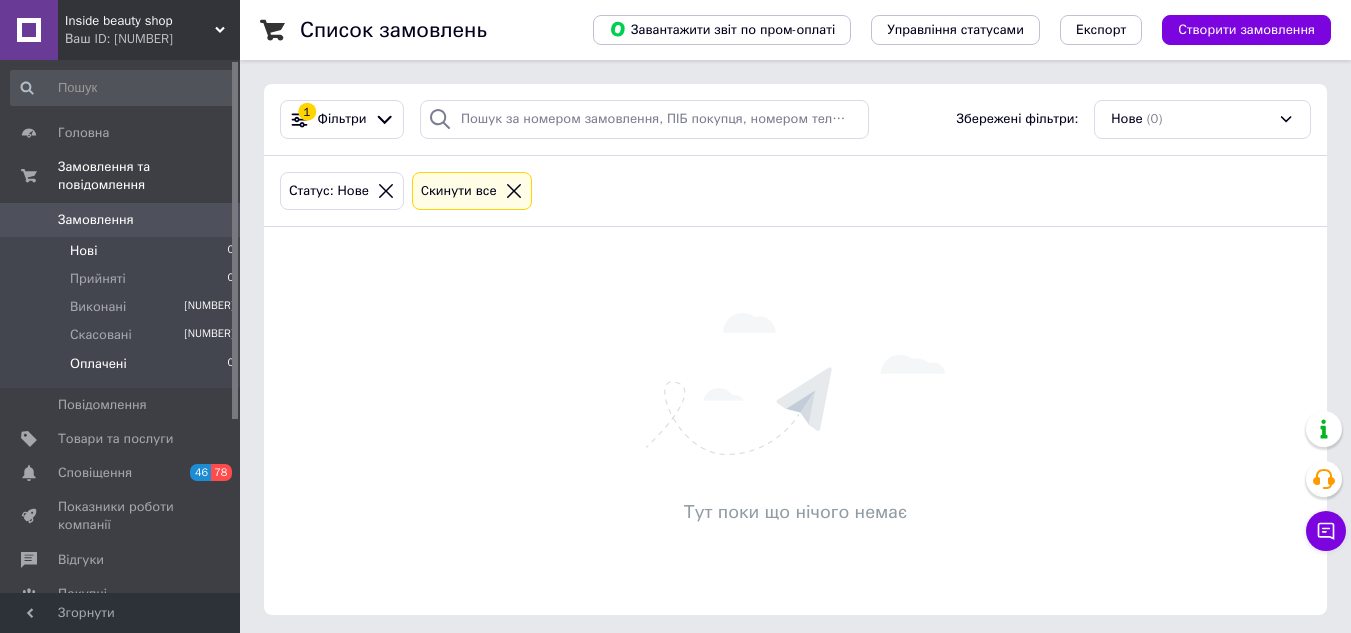 click on "Оплачені" at bounding box center (98, 364) 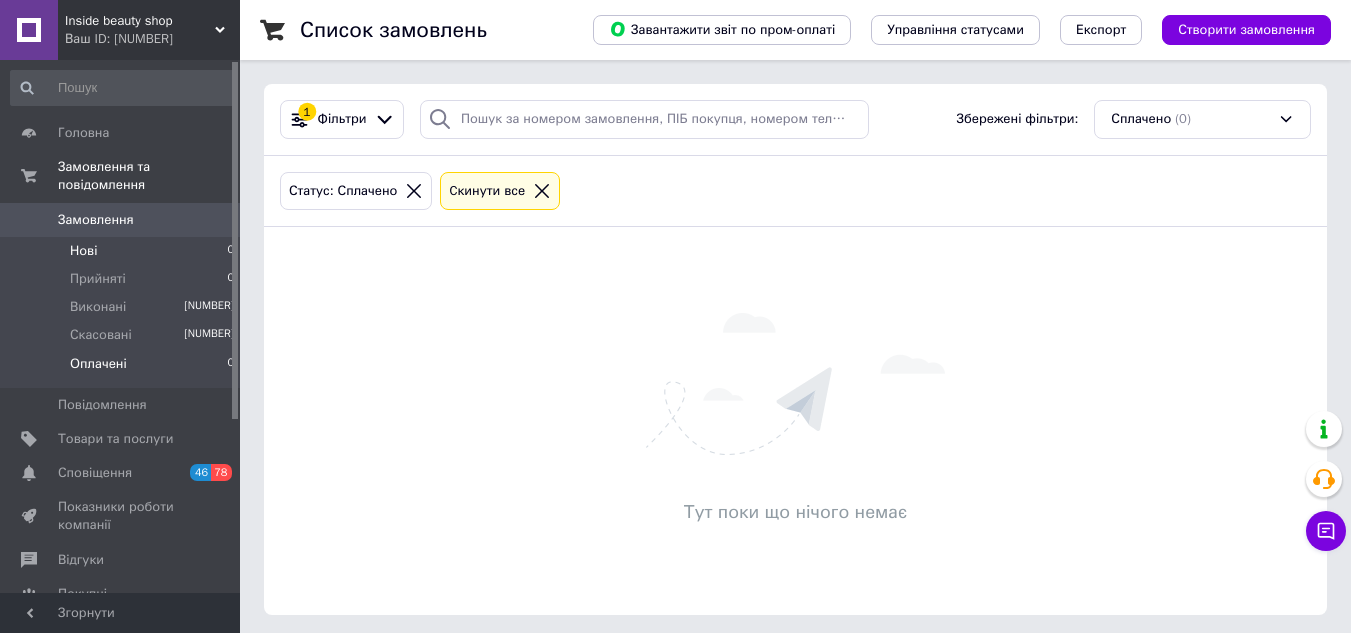 click on "Нові 0" at bounding box center [123, 251] 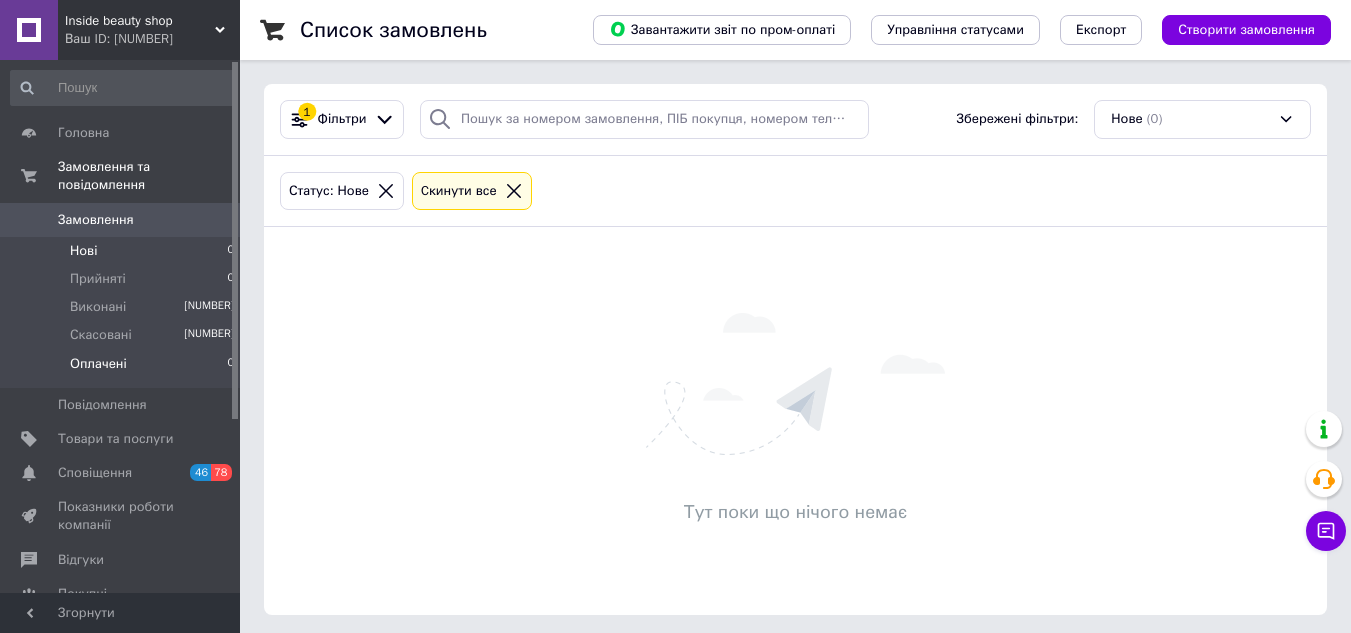 click on "Оплачені 0" at bounding box center [123, 369] 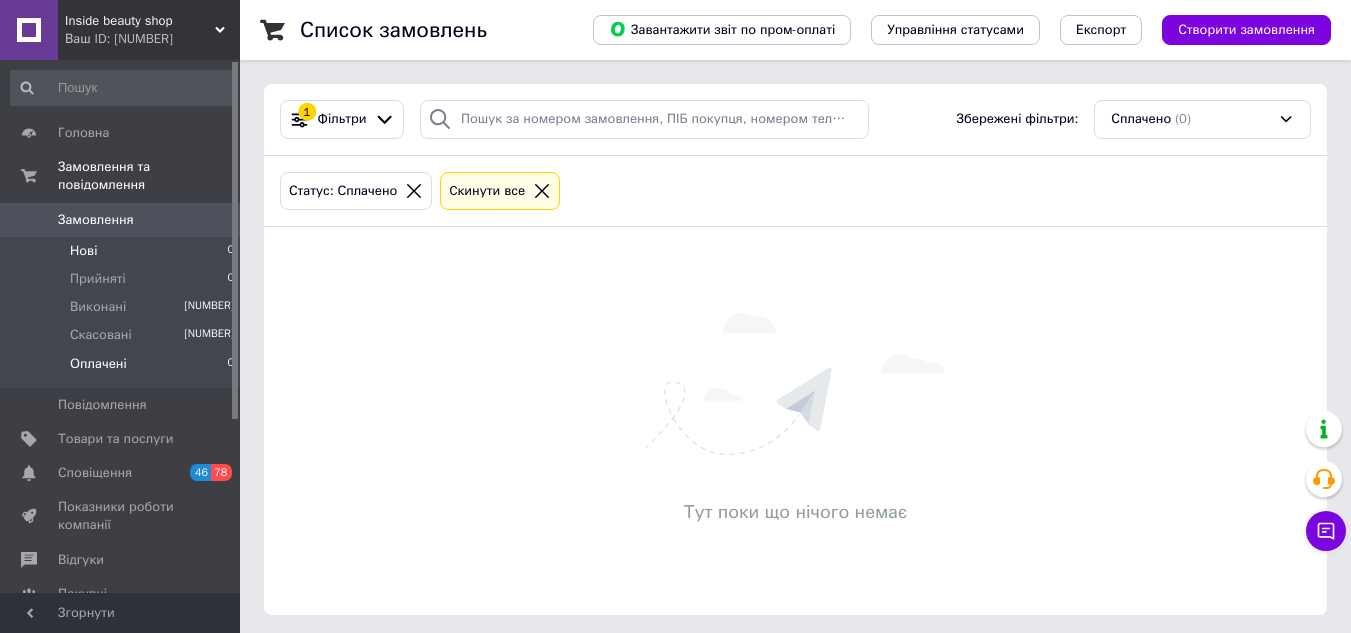 click on "Нові" at bounding box center (83, 251) 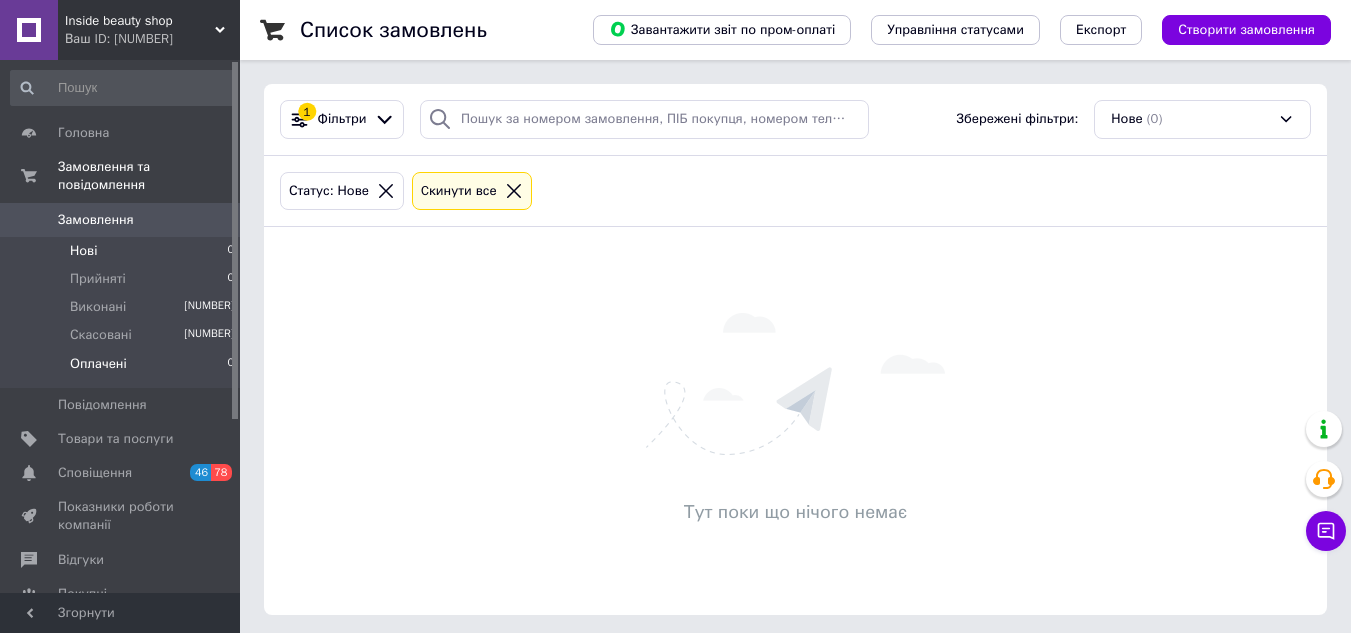 click on "Оплачені" at bounding box center [98, 364] 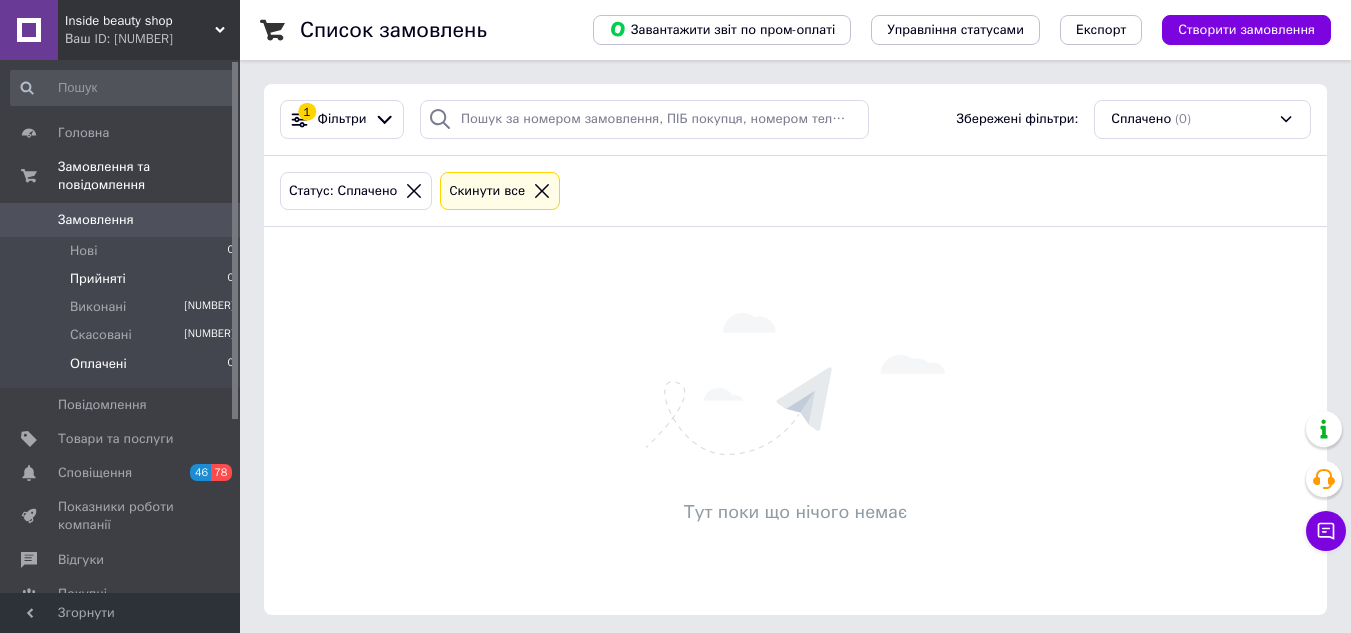 click on "Прийняті 0" at bounding box center (123, 279) 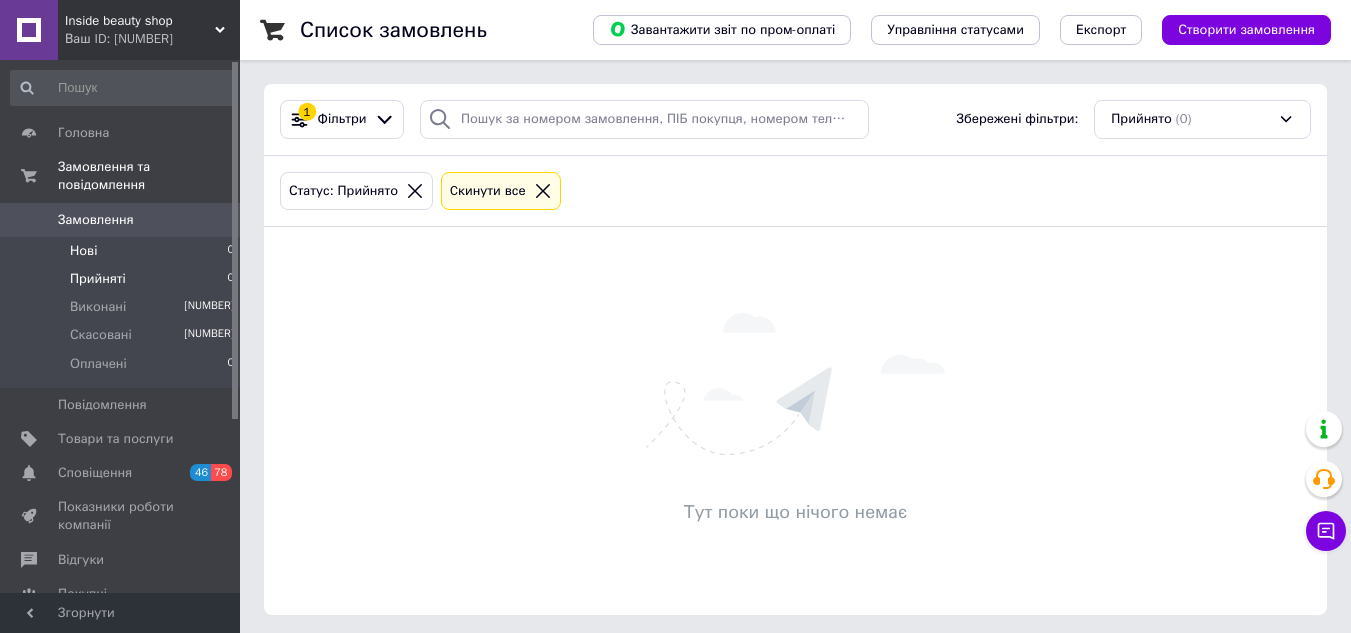 click on "Нові 0" at bounding box center (123, 251) 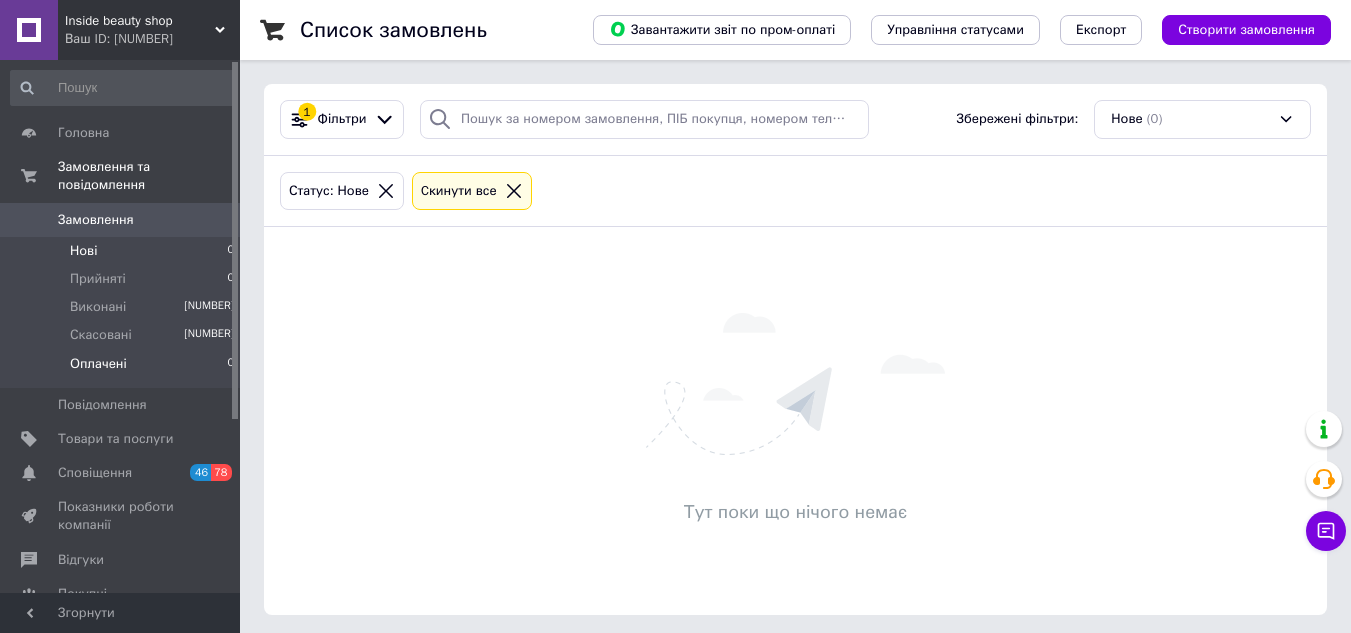 click on "Оплачені 0" at bounding box center (123, 369) 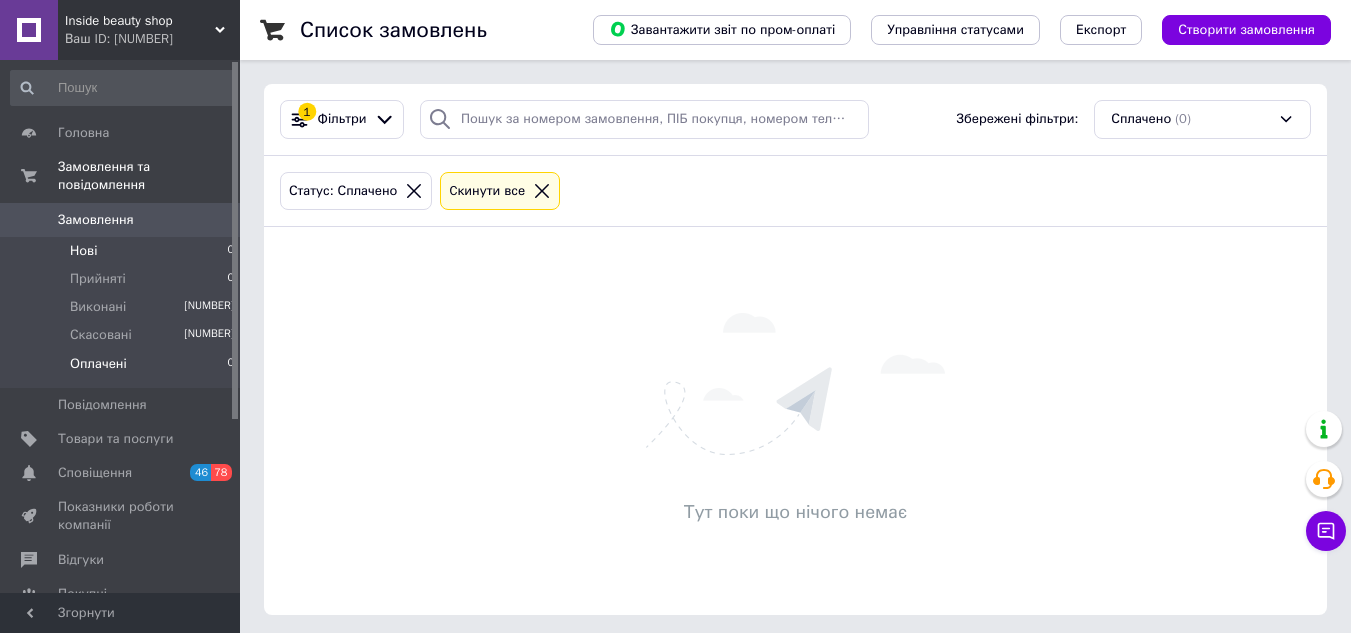 click on "Нові 0" at bounding box center (123, 251) 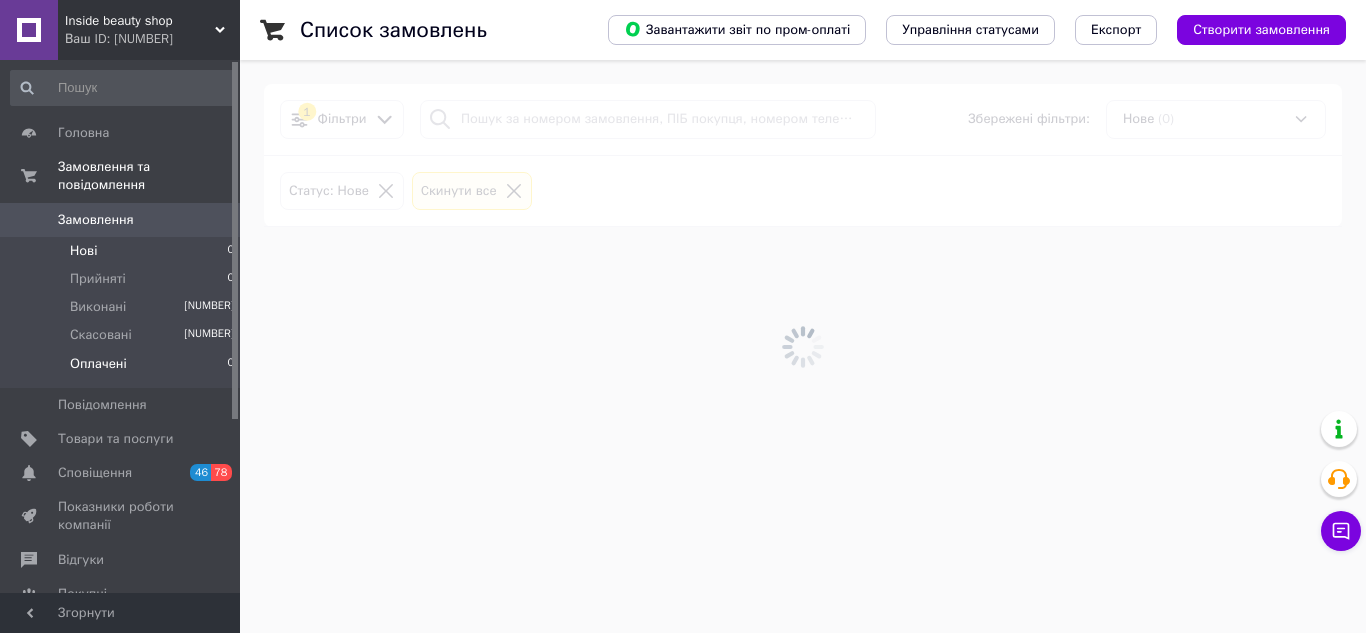 click on "Оплачені 0" at bounding box center [123, 369] 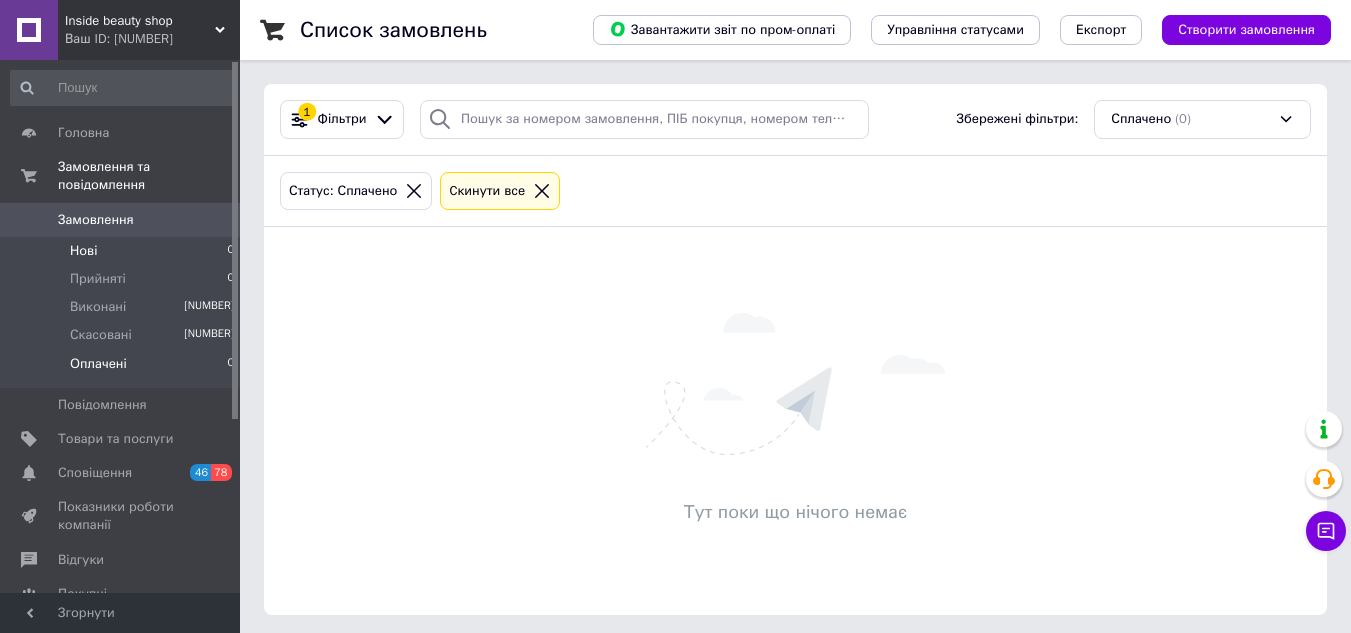 click on "Нові 0" at bounding box center (123, 251) 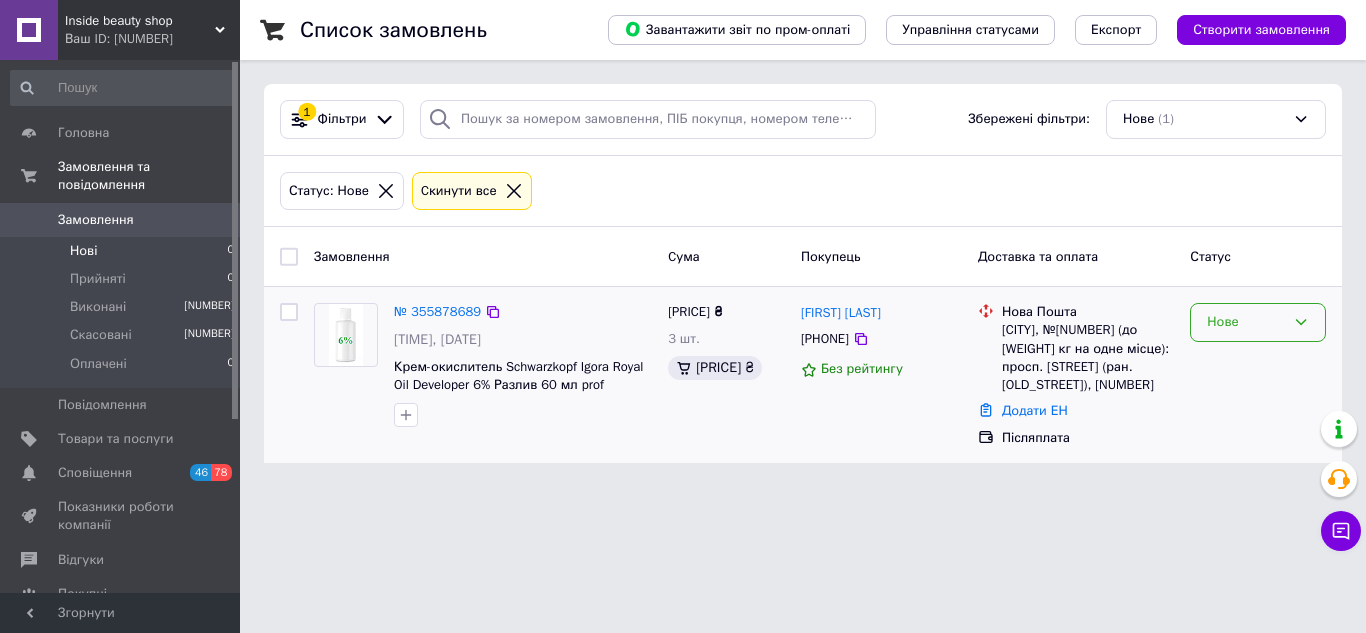 click on "Нове" at bounding box center (1246, 322) 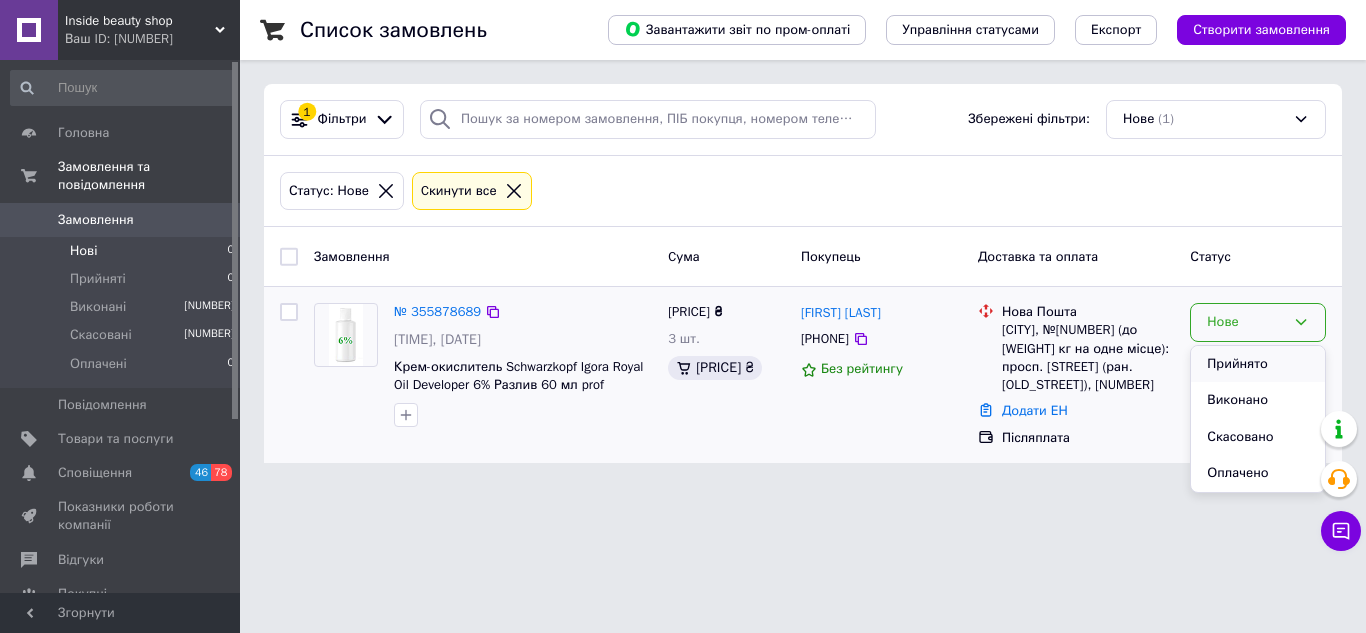 click on "Прийнято" at bounding box center (1258, 364) 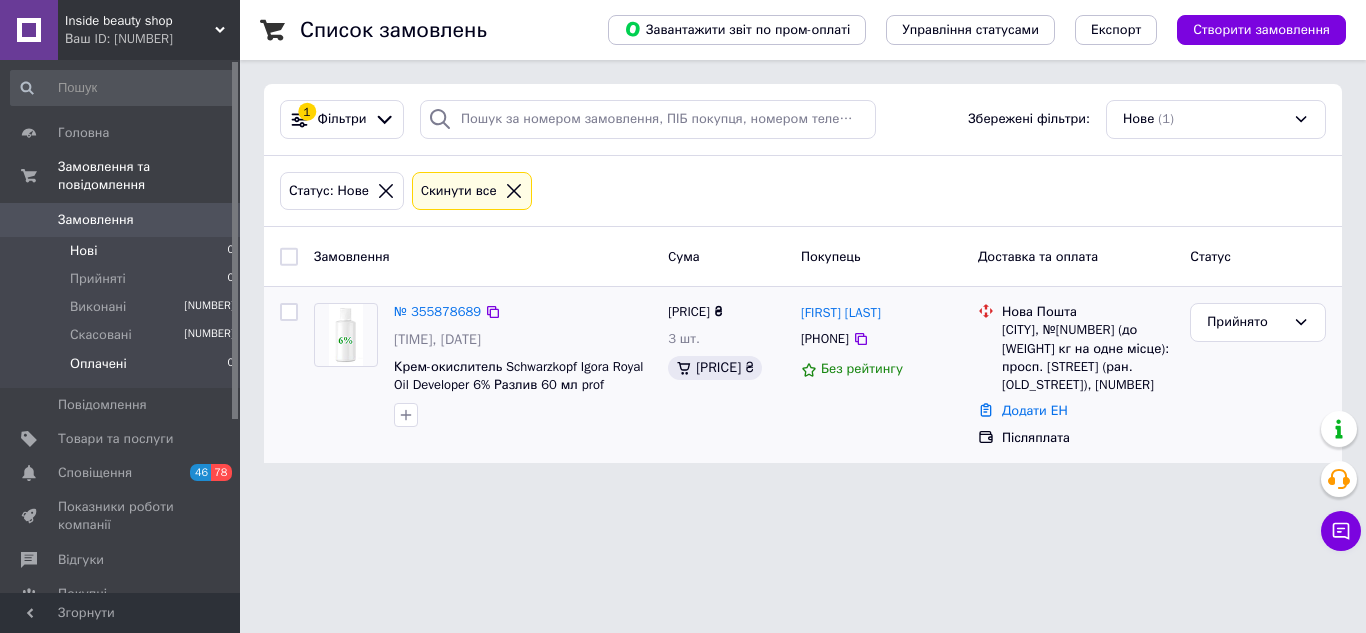 click on "Оплачені" at bounding box center [98, 364] 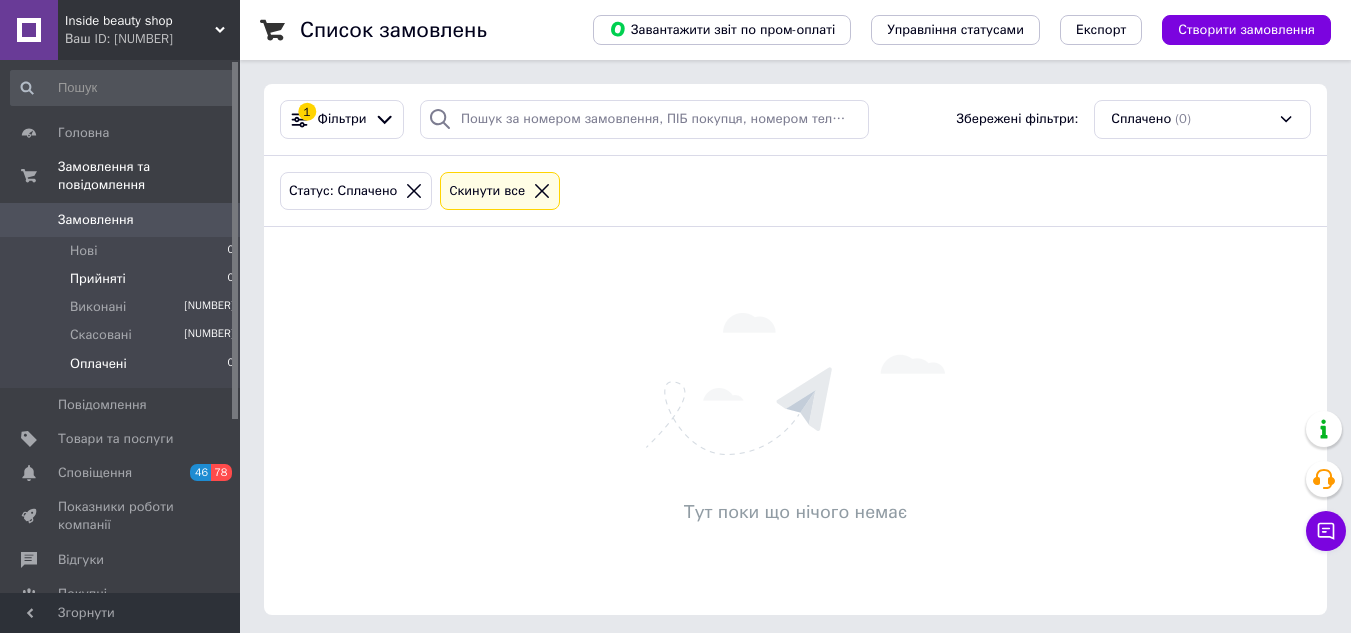 click on "Прийняті 0" at bounding box center (123, 279) 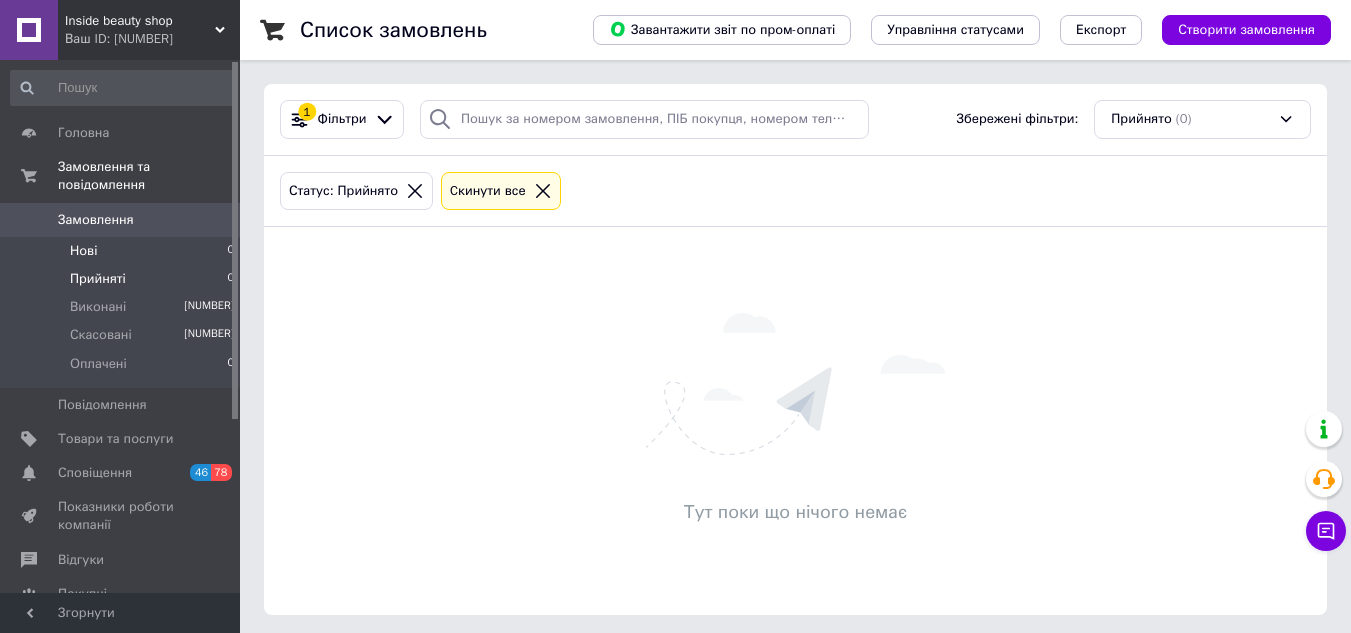 click on "Нові 0" at bounding box center [123, 251] 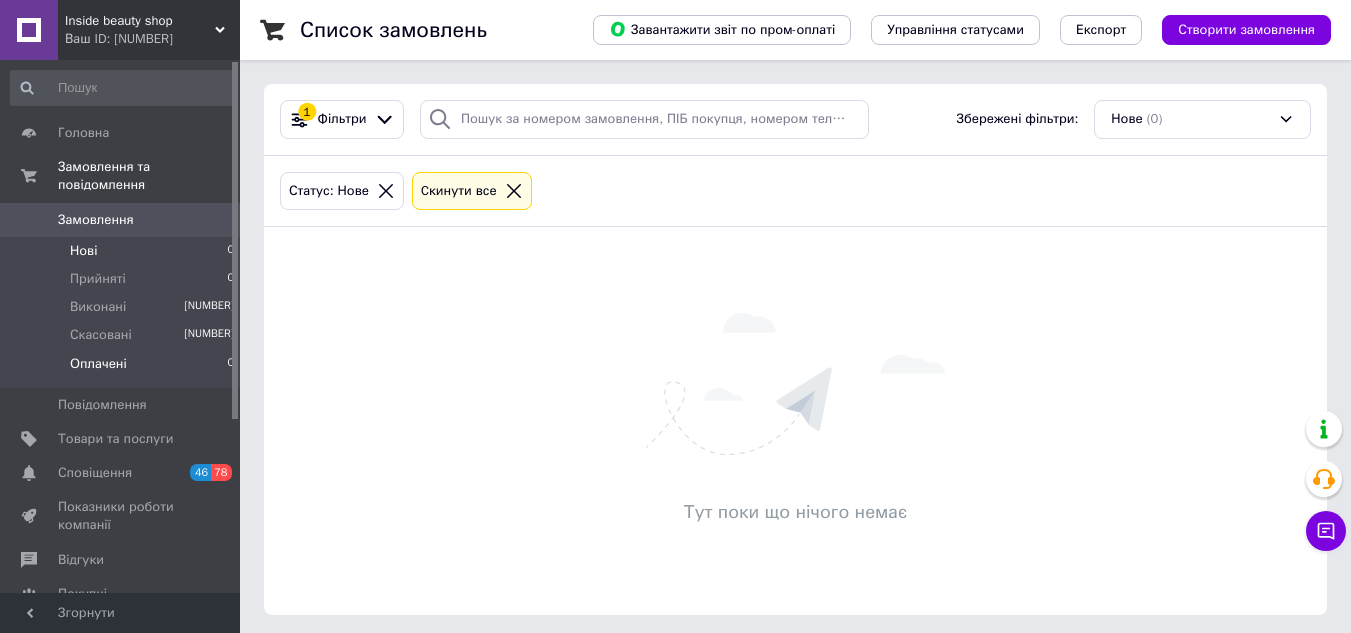 click on "Оплачені 0" at bounding box center (123, 369) 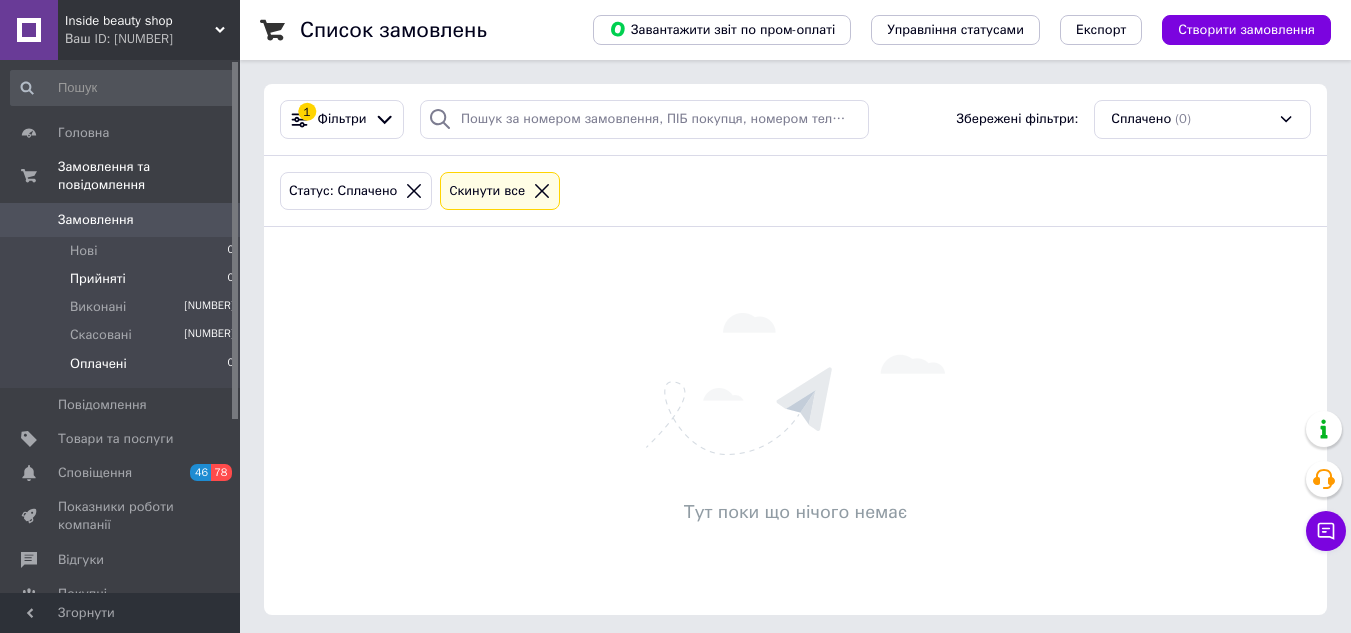 click on "Прийняті 0" at bounding box center (123, 279) 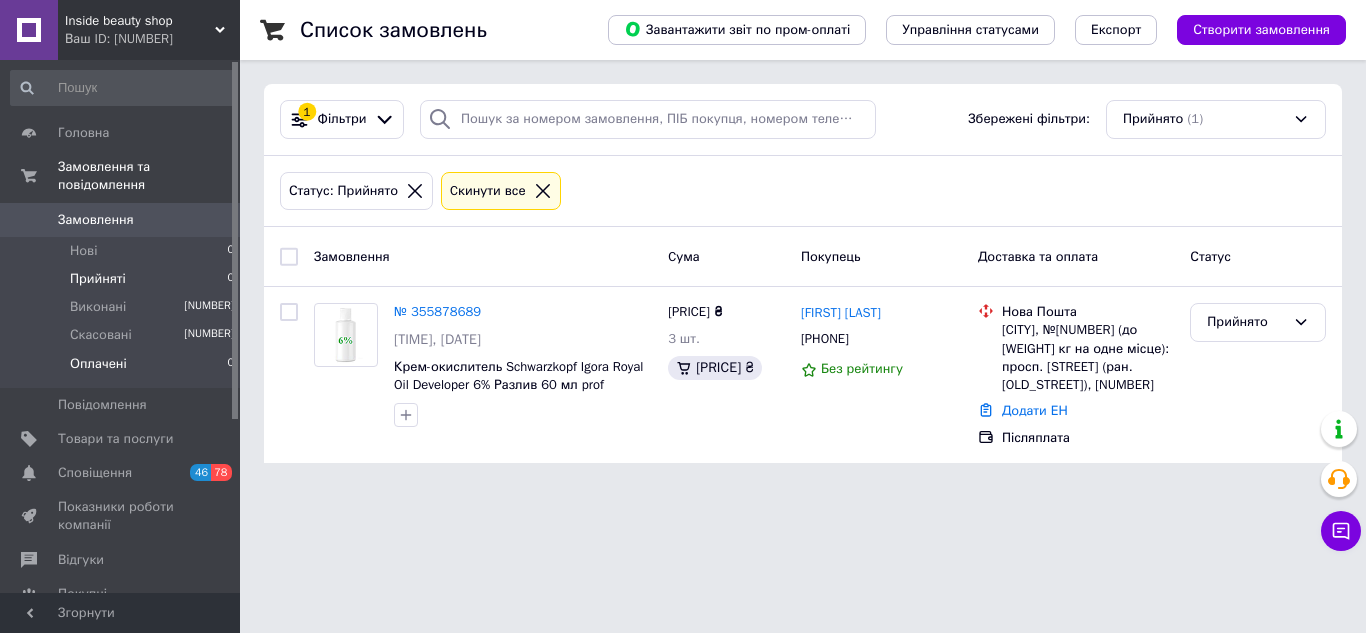 drag, startPoint x: 129, startPoint y: 228, endPoint x: 128, endPoint y: 355, distance: 127.00394 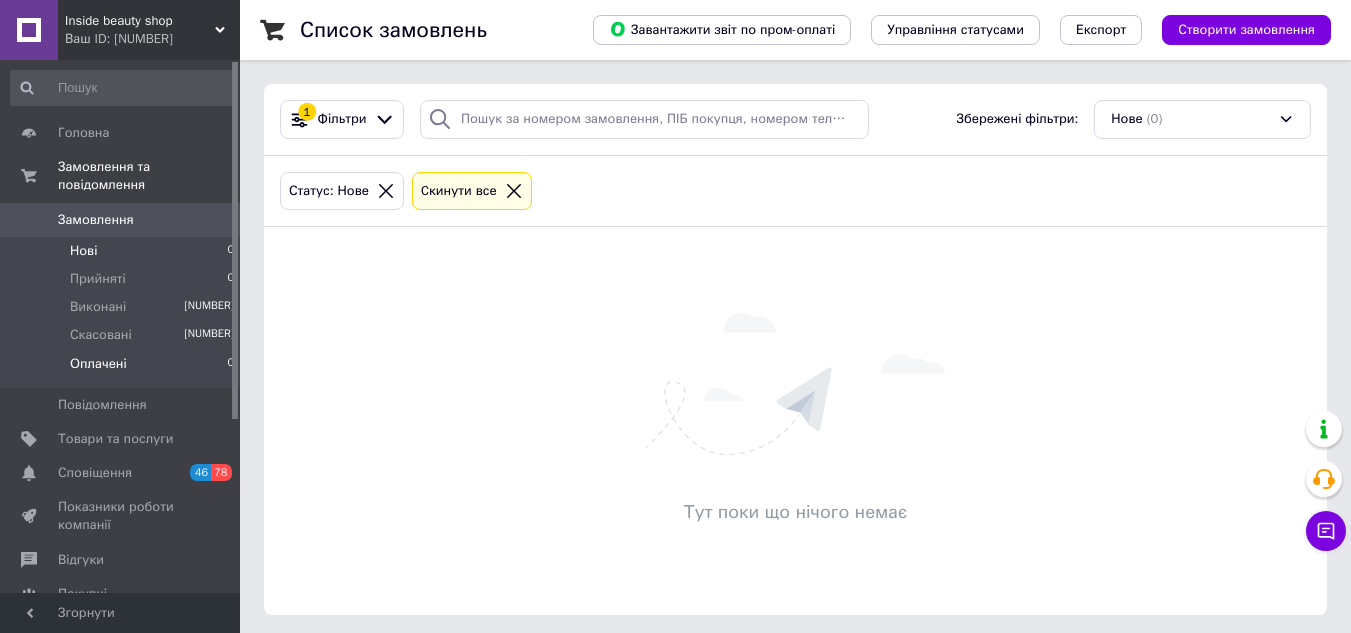 click on "Оплачені" at bounding box center (98, 364) 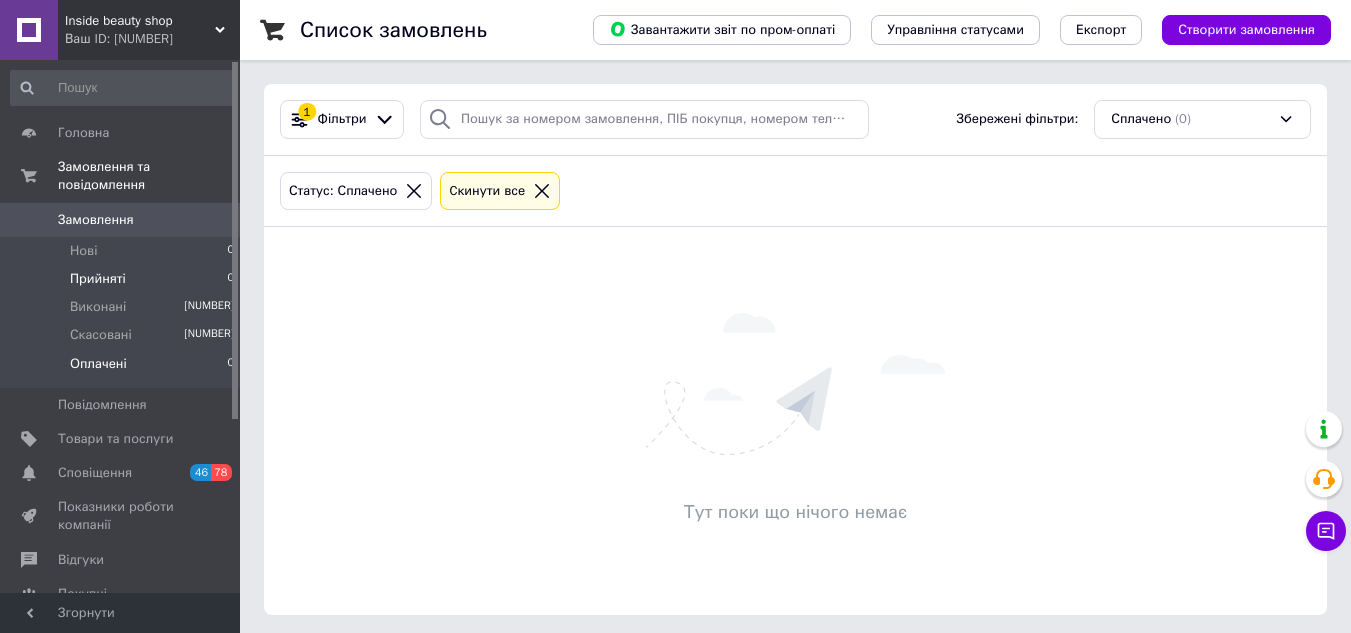 click on "Прийняті 0" at bounding box center [123, 279] 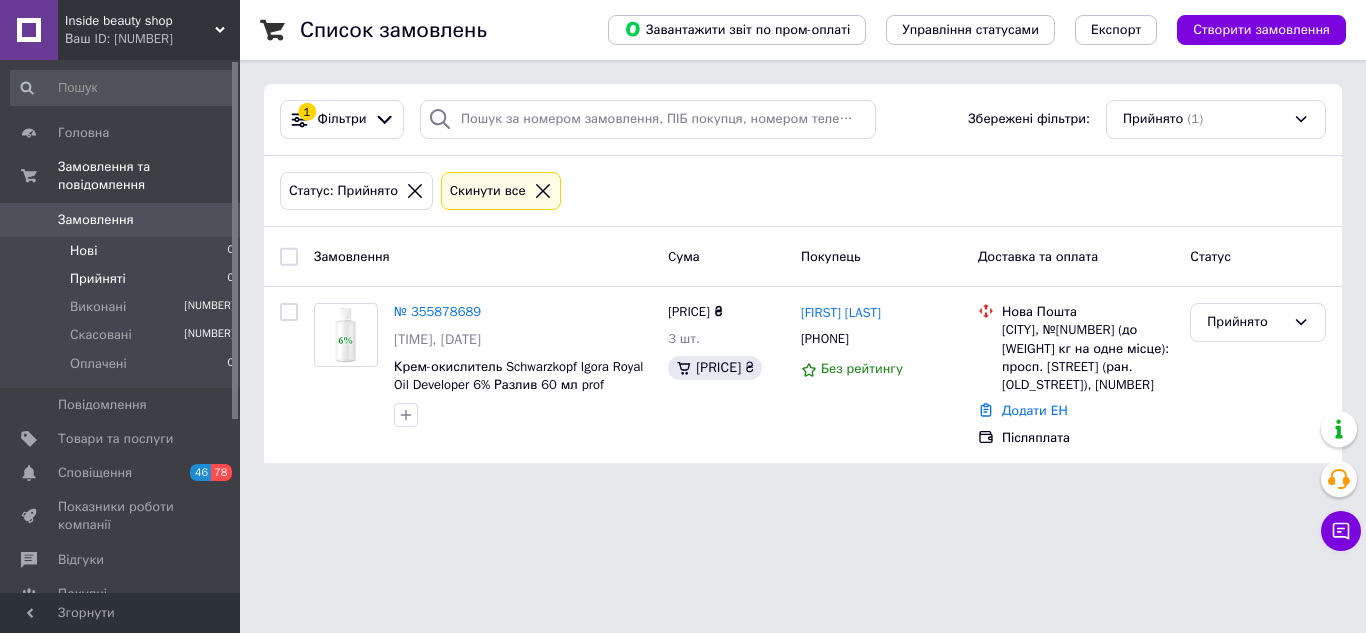 click on "Нові 0" at bounding box center (123, 251) 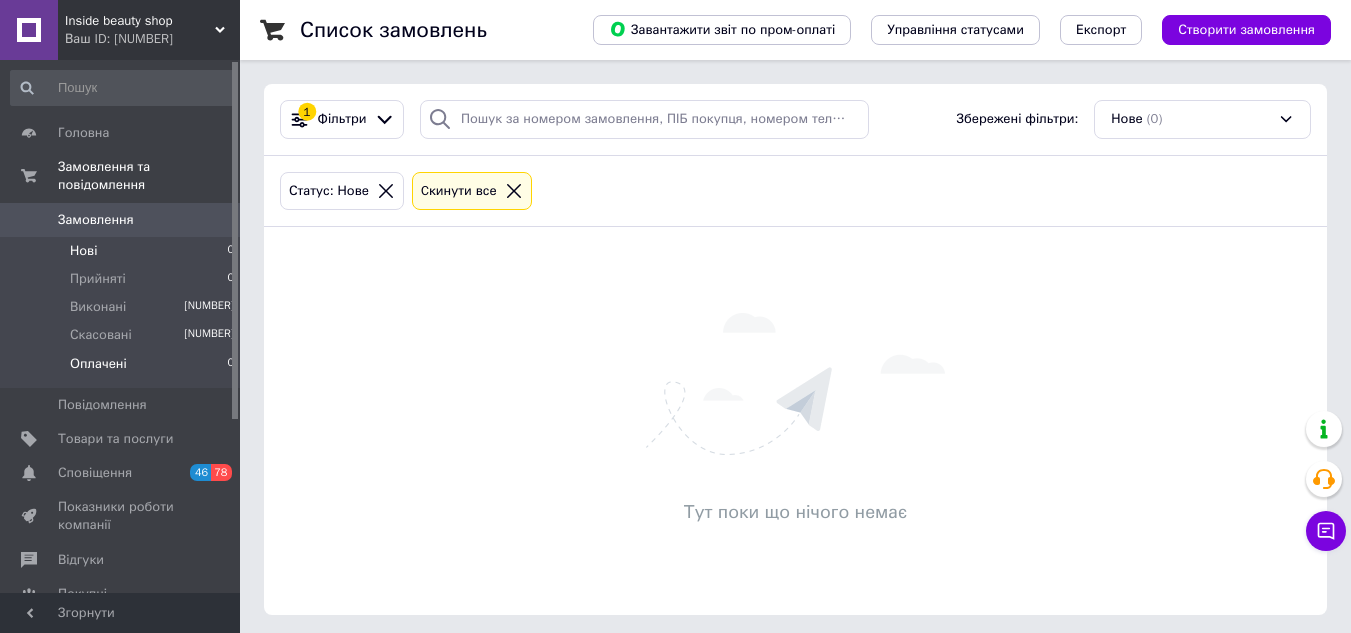 click on "Оплачені 0" at bounding box center (123, 369) 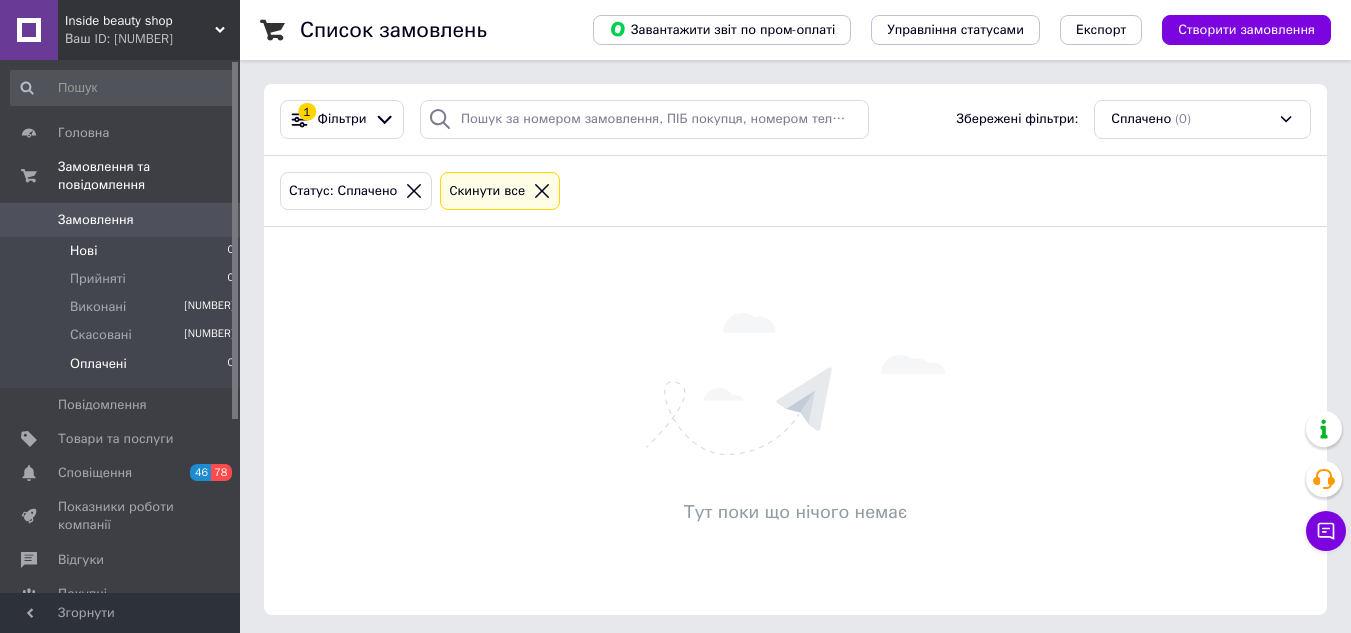 click on "Нові 0" at bounding box center [123, 251] 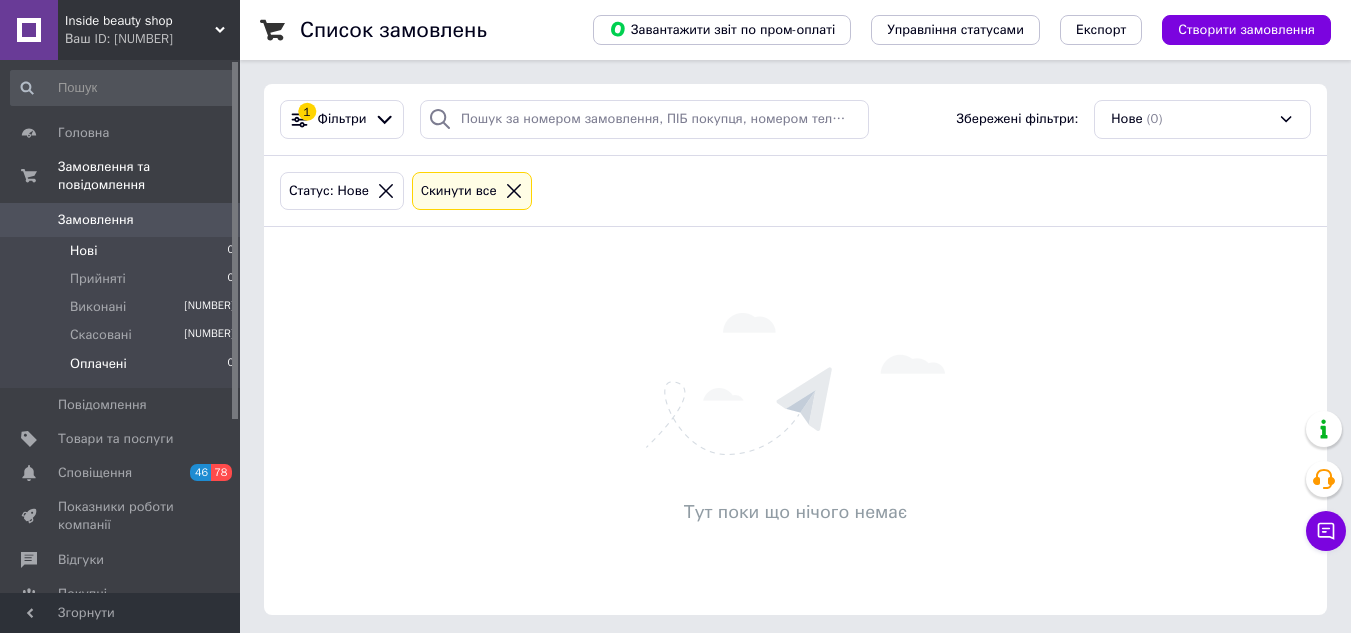 click on "Оплачені" at bounding box center [98, 364] 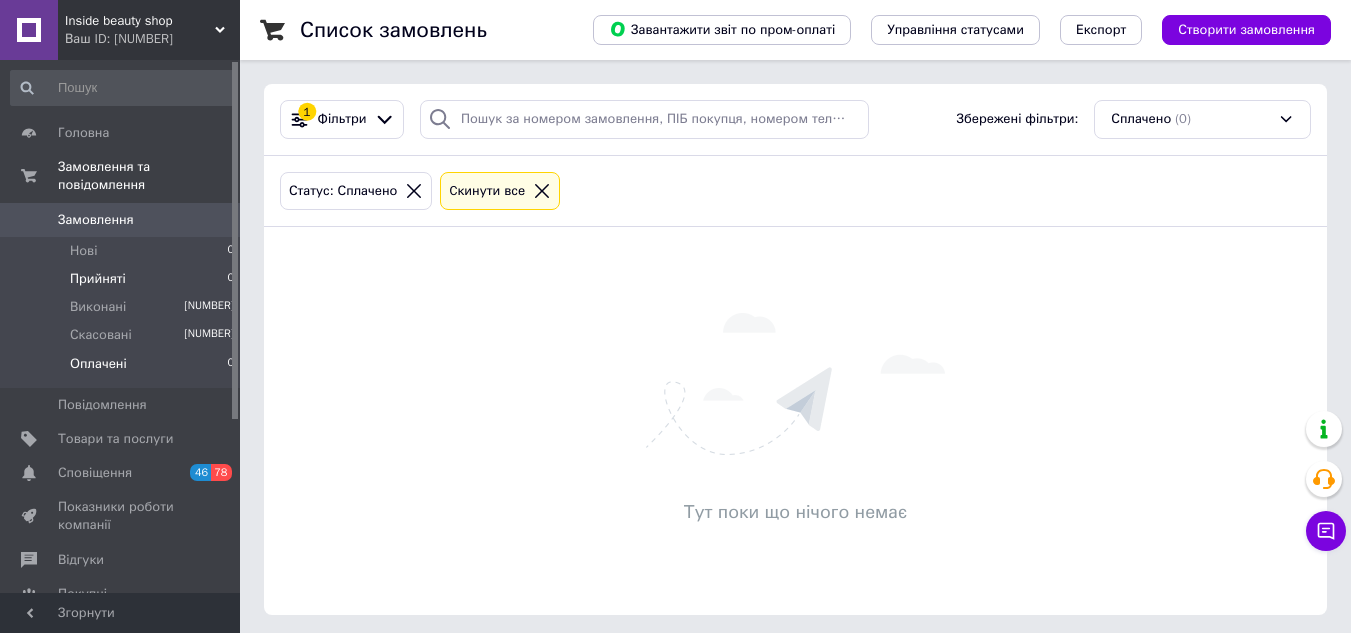 click on "Прийняті 0" at bounding box center (123, 279) 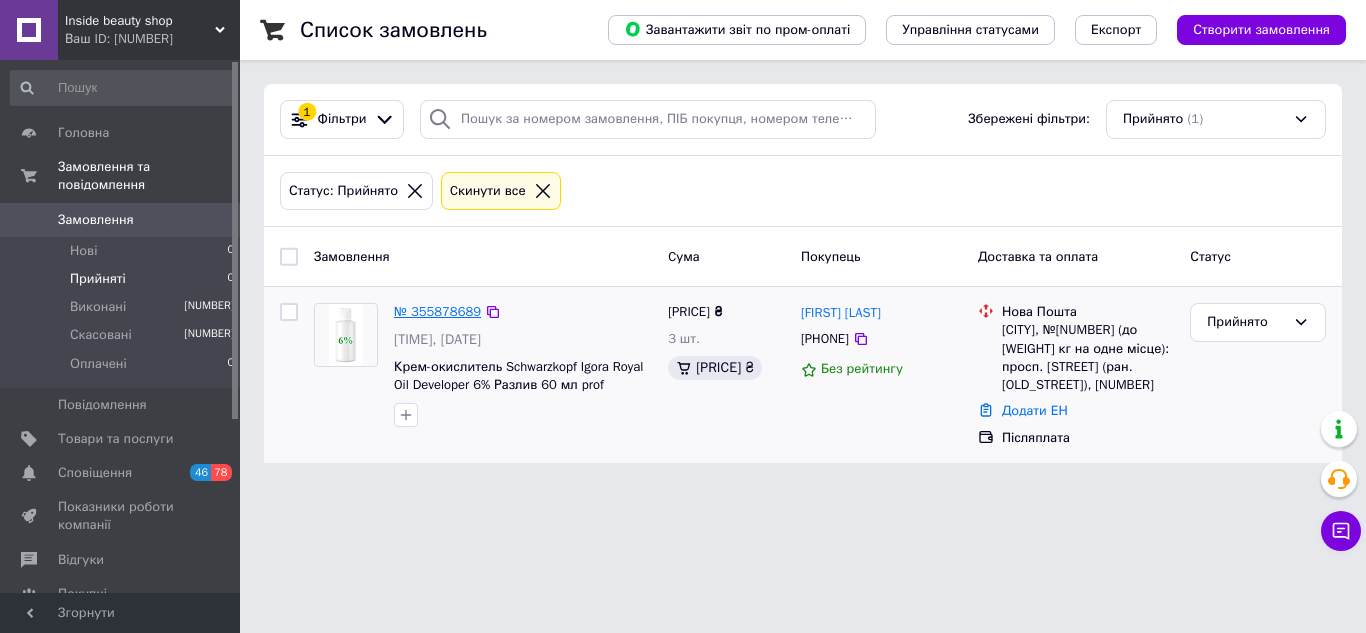 click on "№ 355878689" at bounding box center (437, 311) 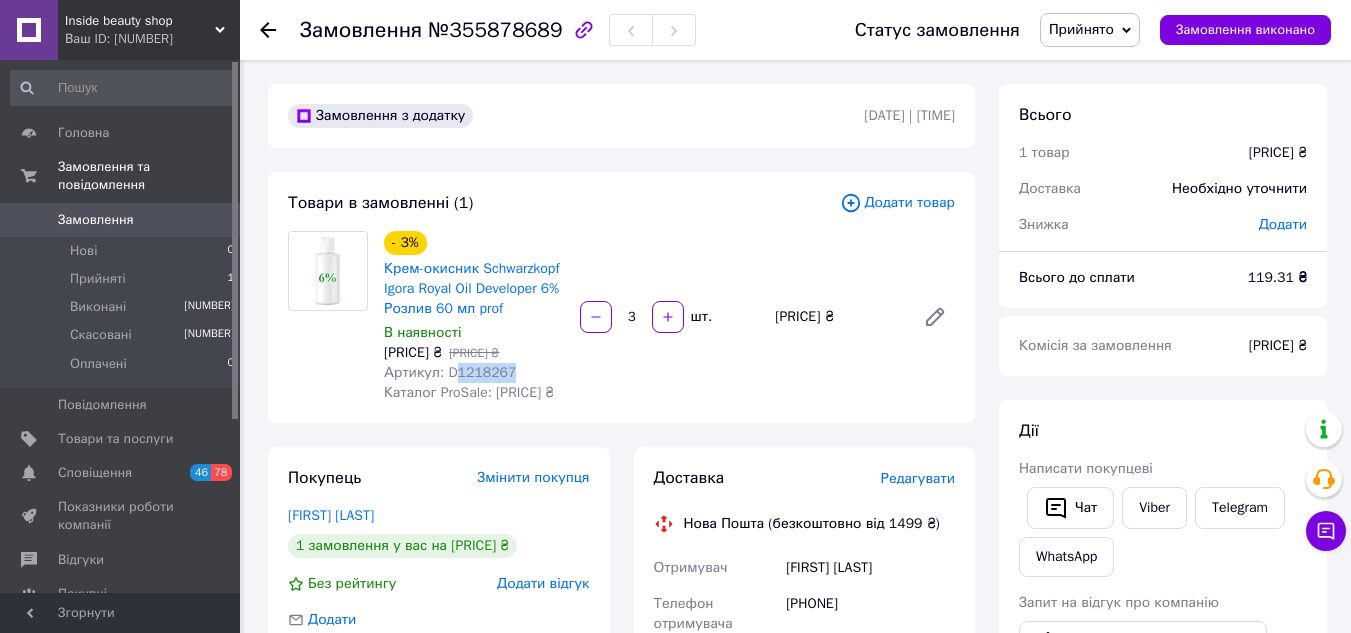 drag, startPoint x: 451, startPoint y: 371, endPoint x: 555, endPoint y: 375, distance: 104.0769 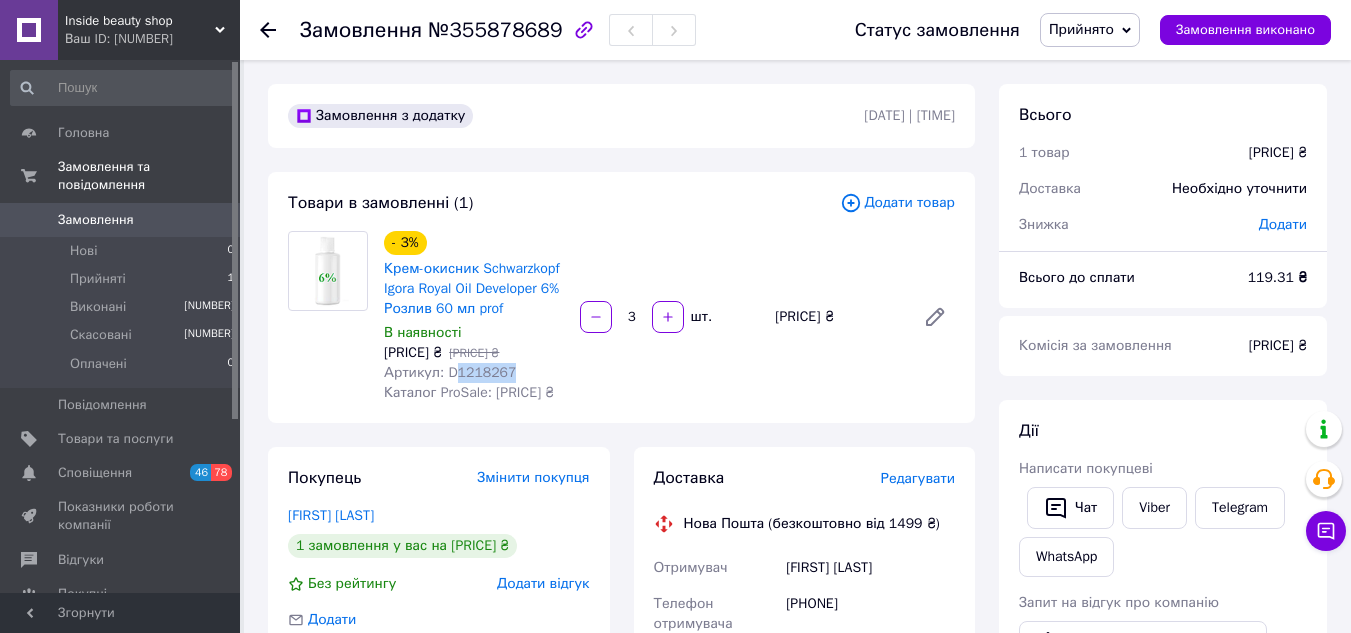 copy on "[NUMBER]" 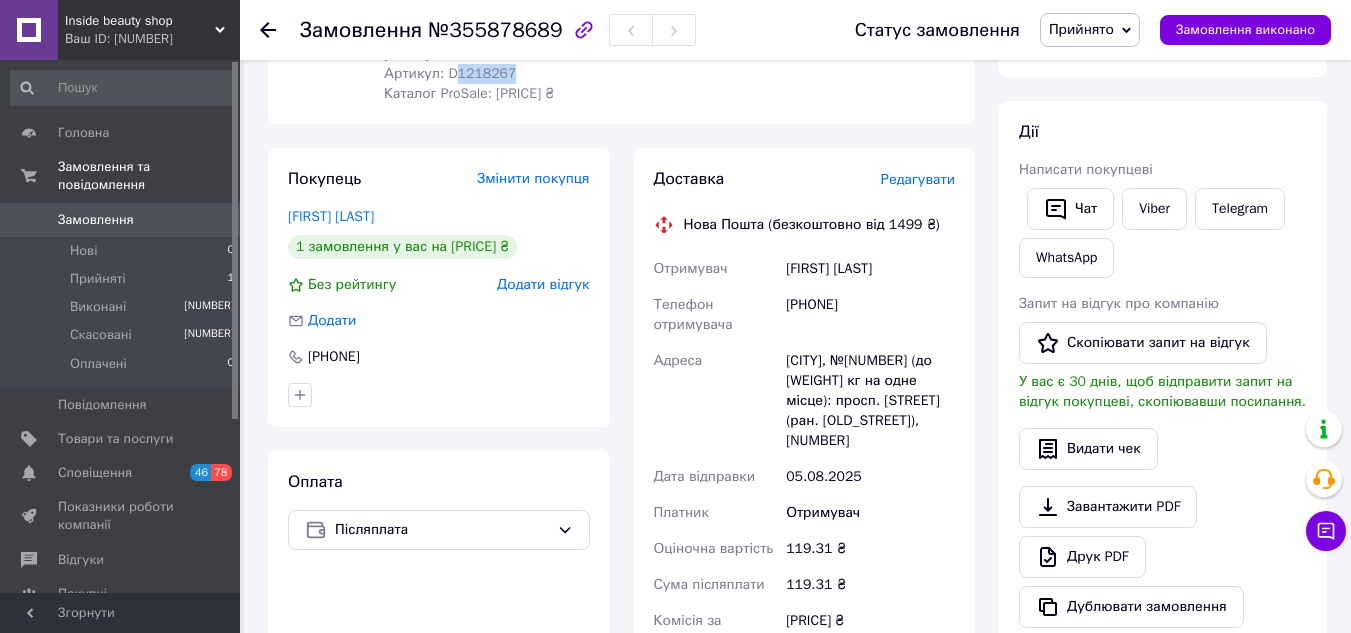 scroll, scrollTop: 300, scrollLeft: 0, axis: vertical 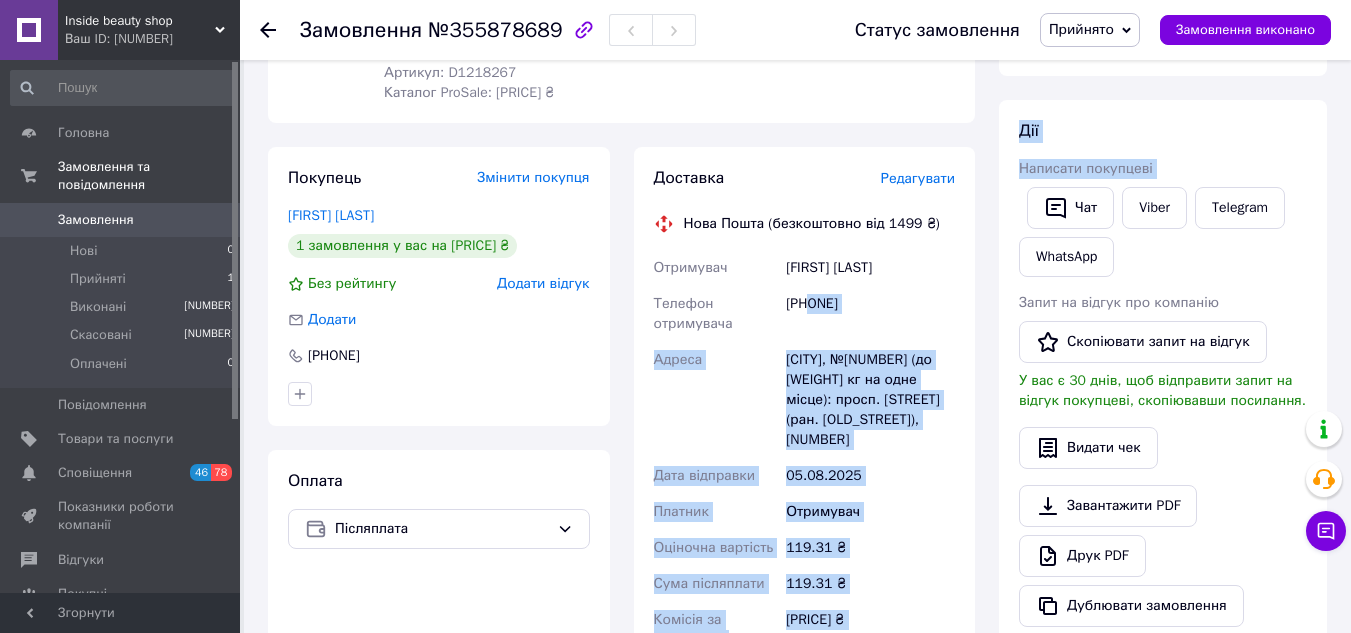 drag, startPoint x: 812, startPoint y: 304, endPoint x: 998, endPoint y: 298, distance: 186.09676 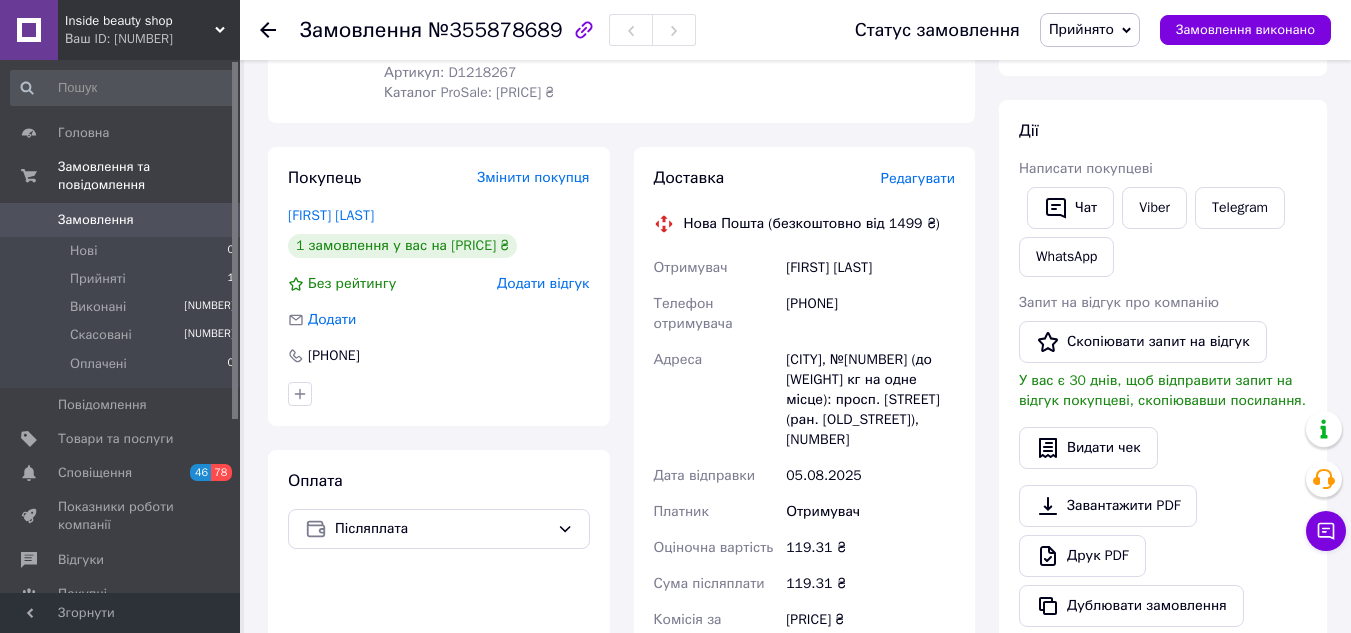 click on "Отримувач" at bounding box center [716, 268] 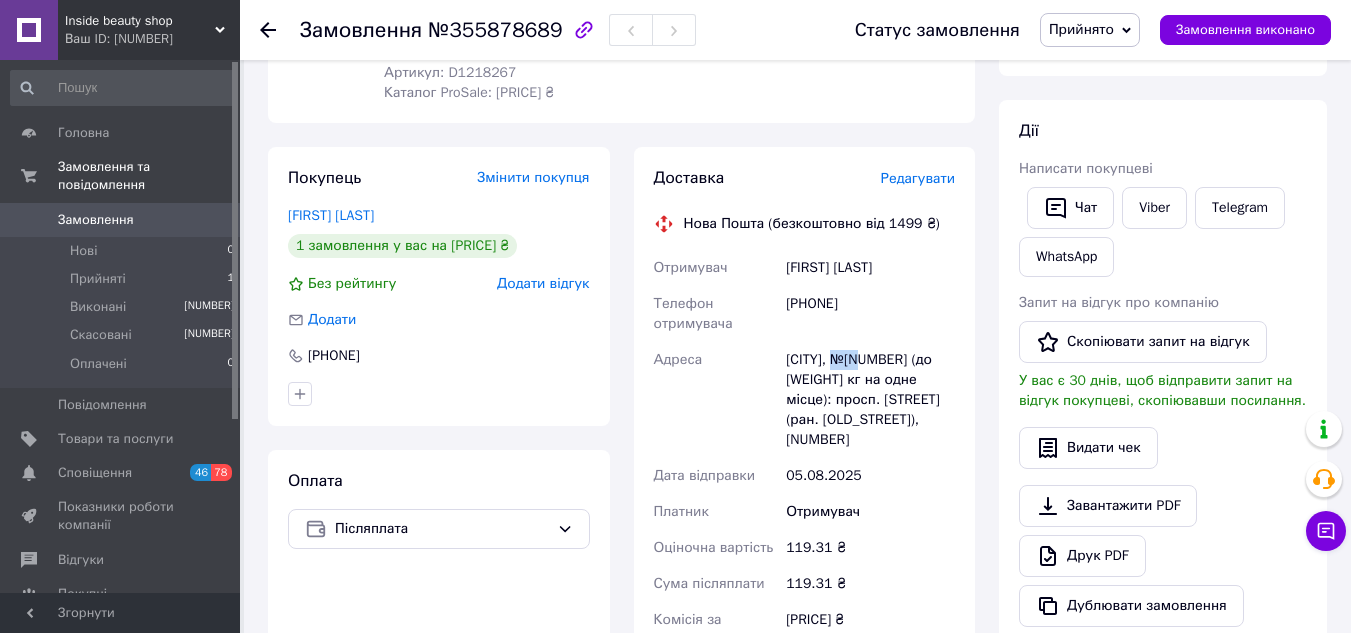 drag, startPoint x: 840, startPoint y: 361, endPoint x: 870, endPoint y: 365, distance: 30.265491 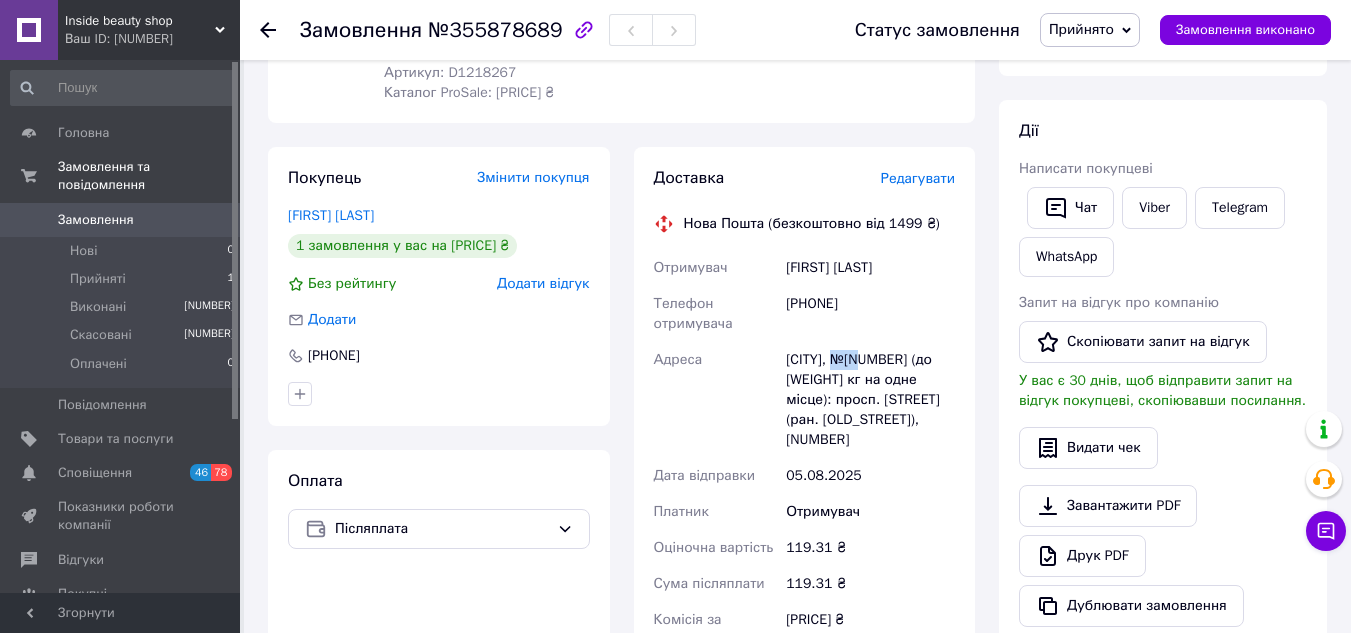 drag, startPoint x: 859, startPoint y: 267, endPoint x: 910, endPoint y: 259, distance: 51.62364 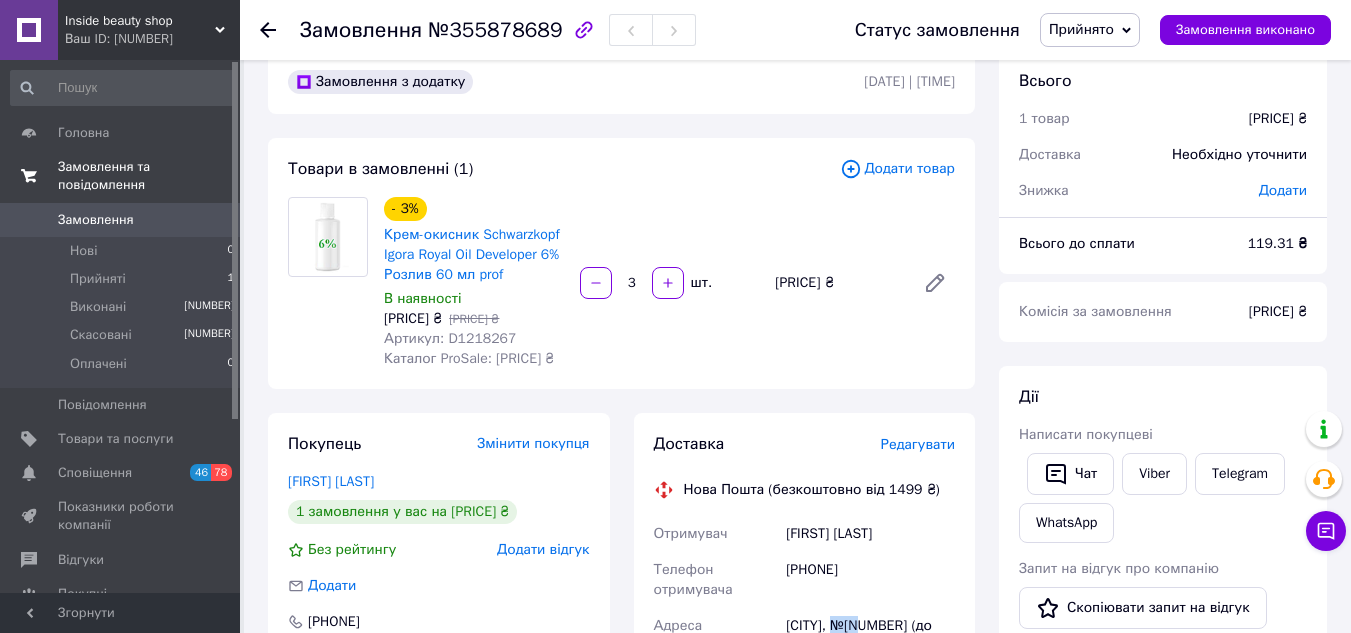 scroll, scrollTop: 0, scrollLeft: 0, axis: both 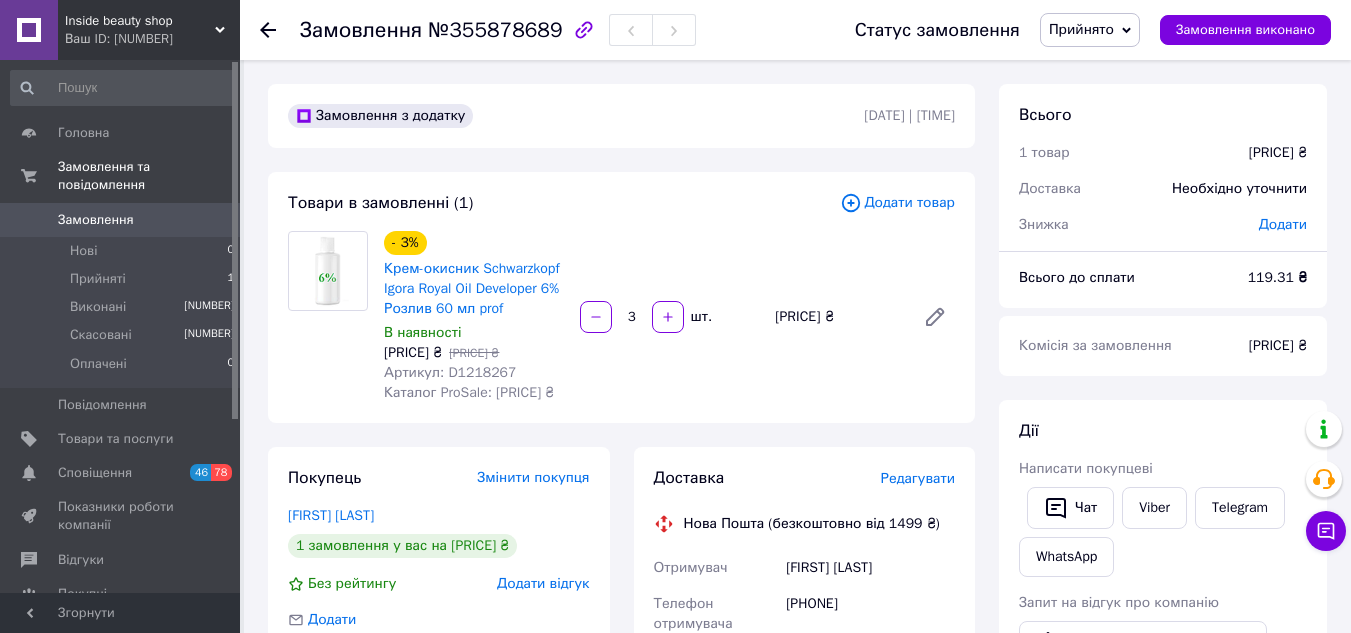 click on "Inside beauty shop" at bounding box center (140, 21) 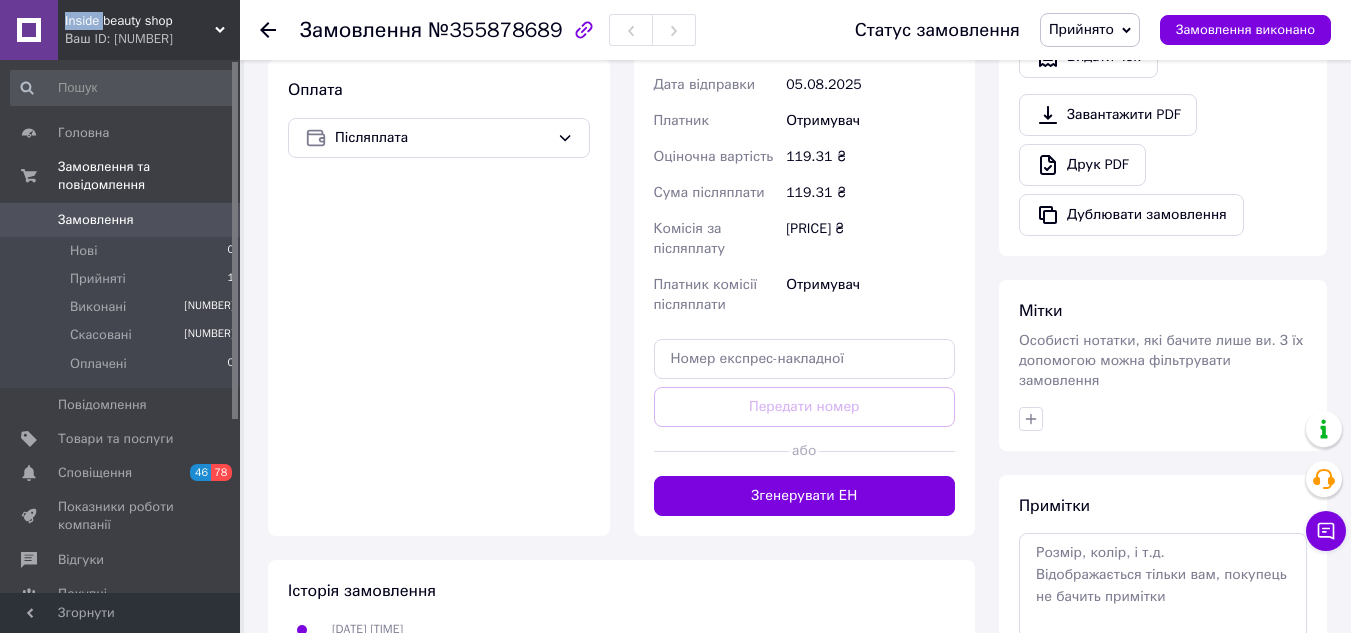 scroll, scrollTop: 700, scrollLeft: 0, axis: vertical 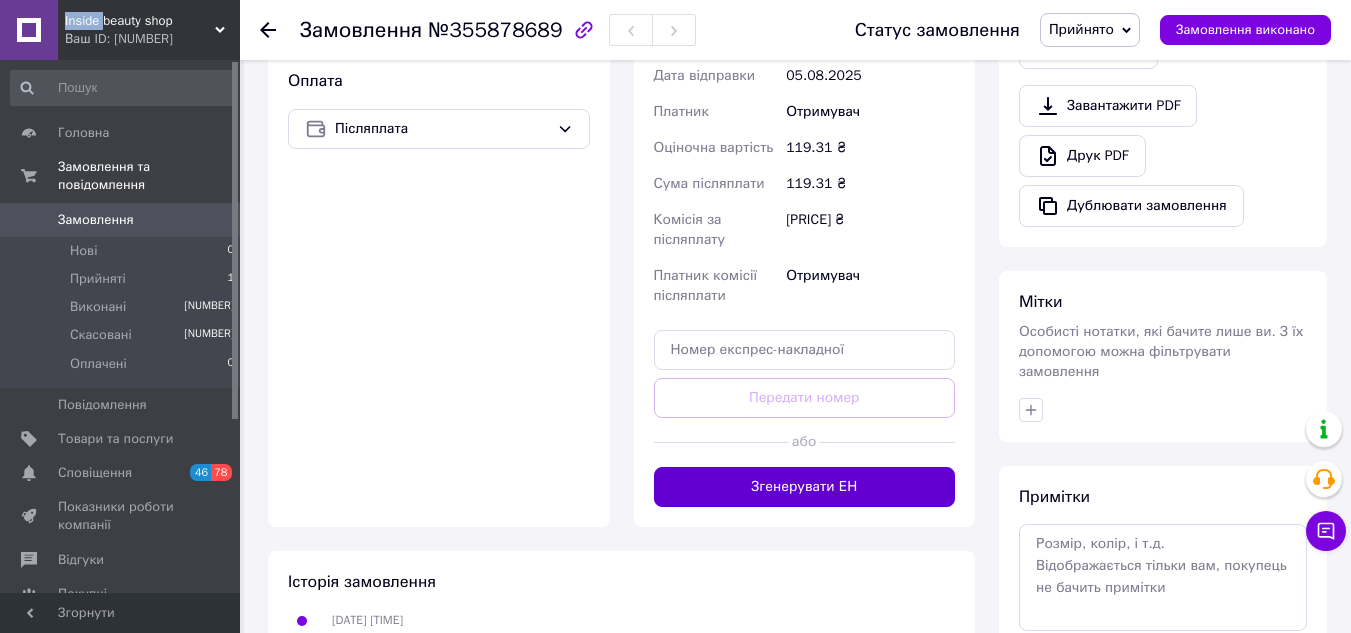 click on "Згенерувати ЕН" at bounding box center [805, 487] 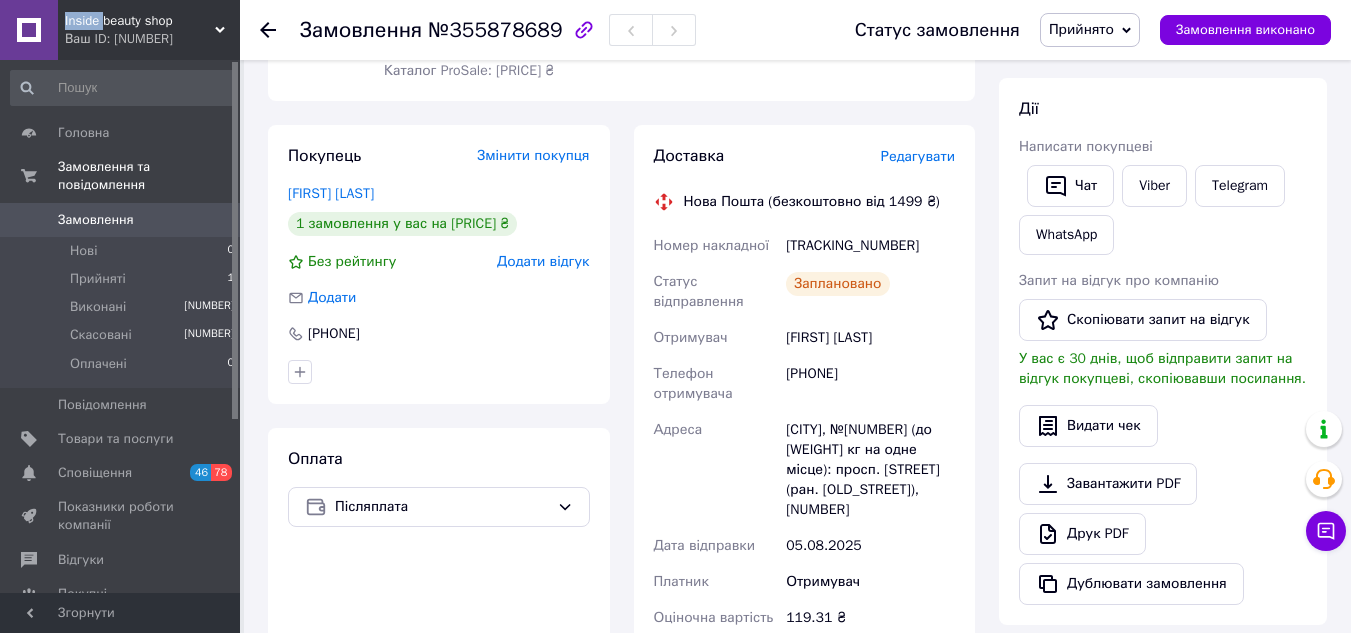 scroll, scrollTop: 300, scrollLeft: 0, axis: vertical 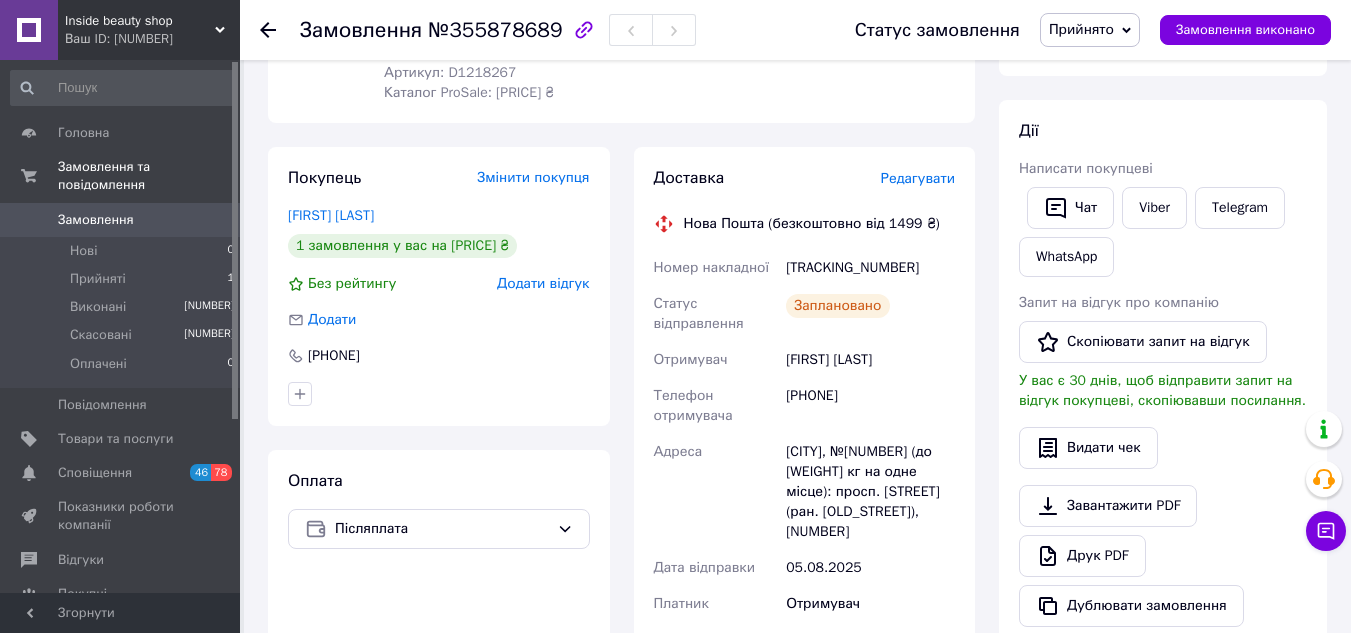 click on "[PHONE]" at bounding box center [870, 406] 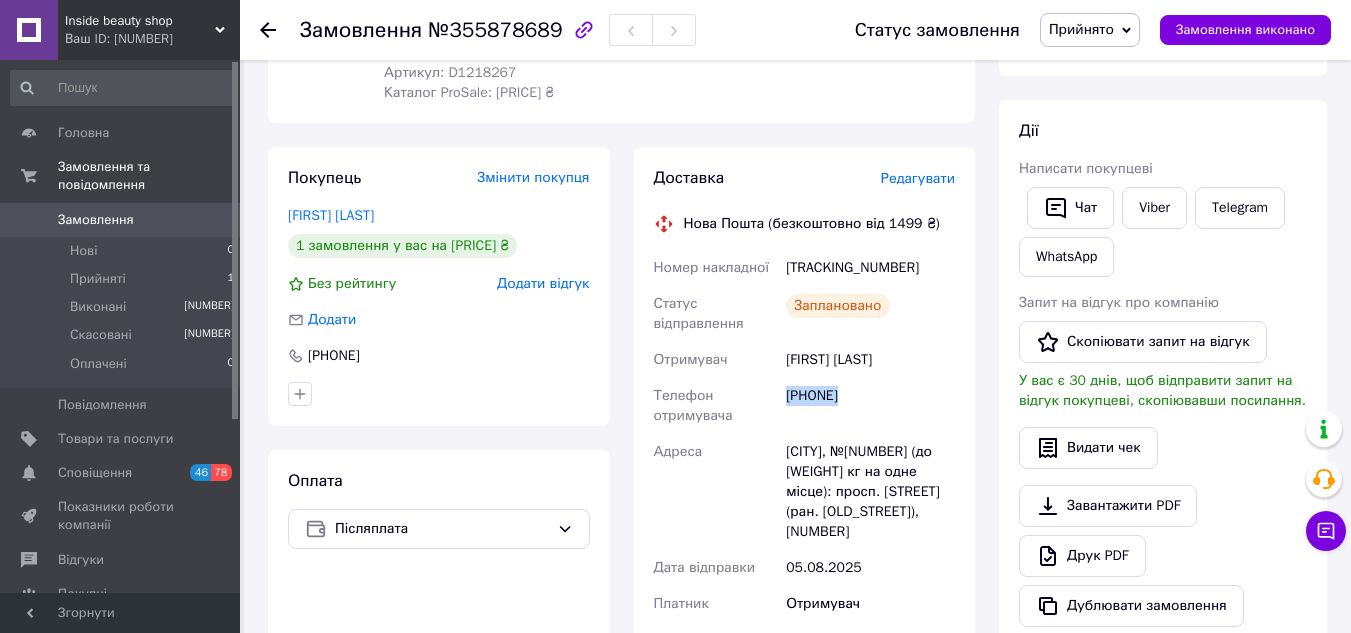 click on "[PHONE]" at bounding box center (870, 406) 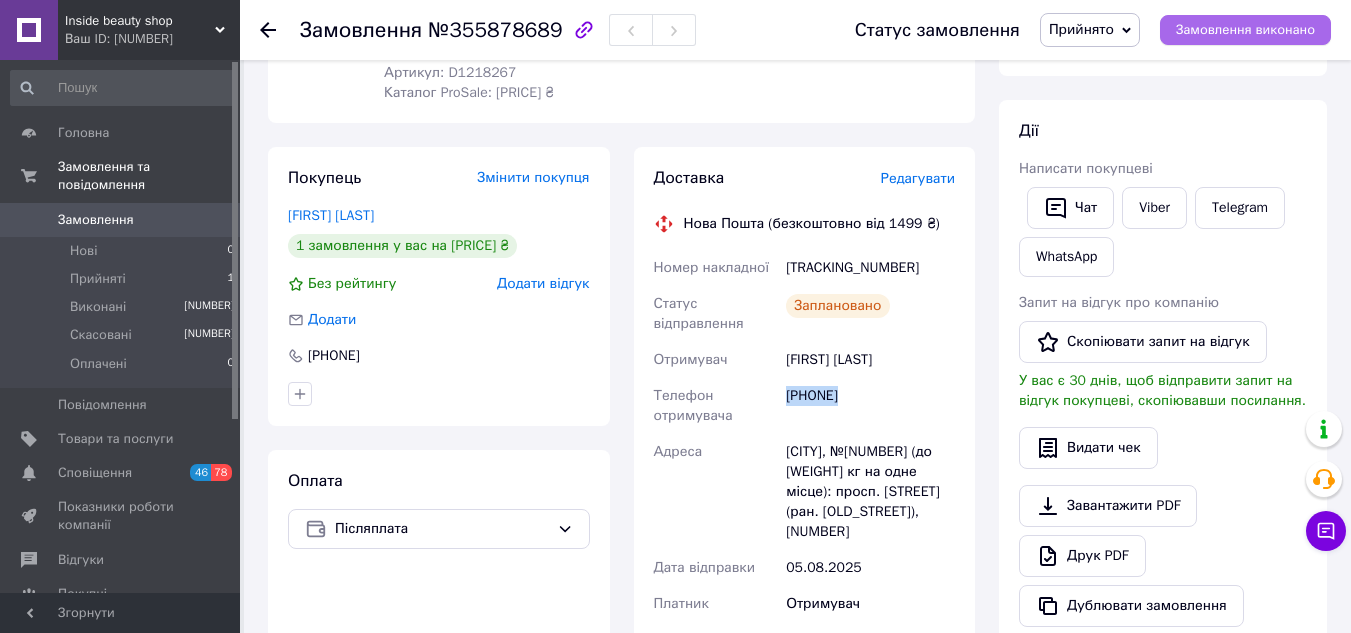 click on "Замовлення виконано" at bounding box center [1245, 30] 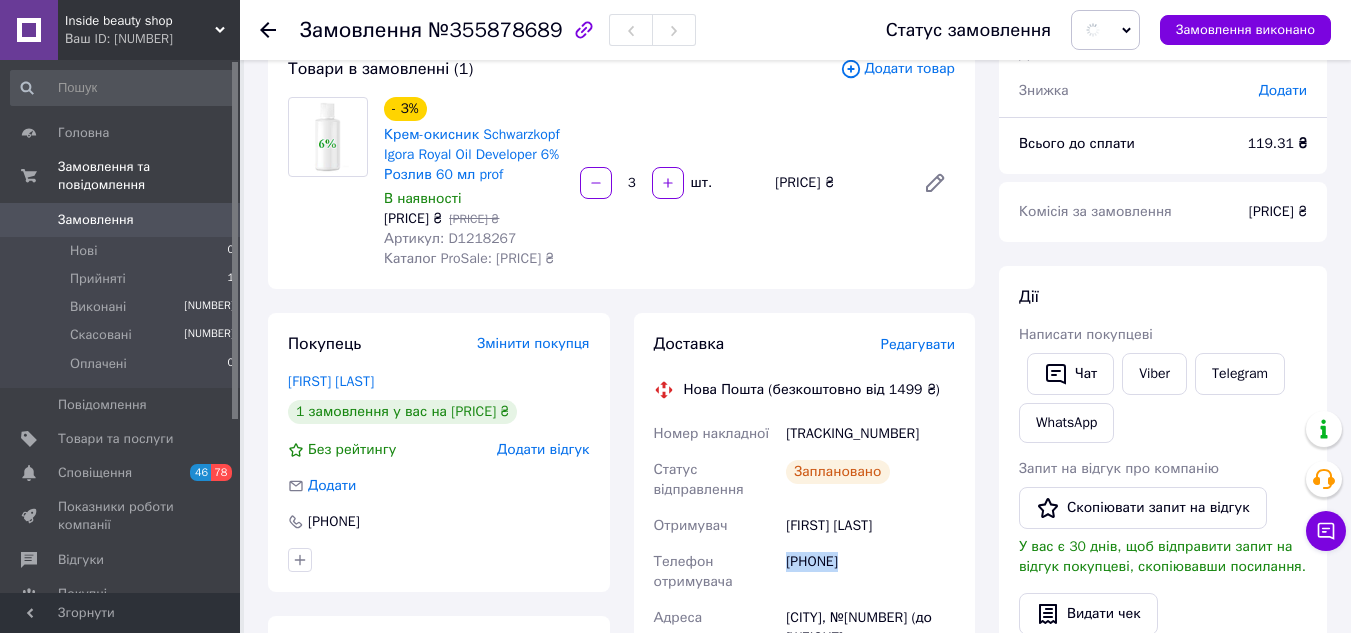 scroll, scrollTop: 0, scrollLeft: 0, axis: both 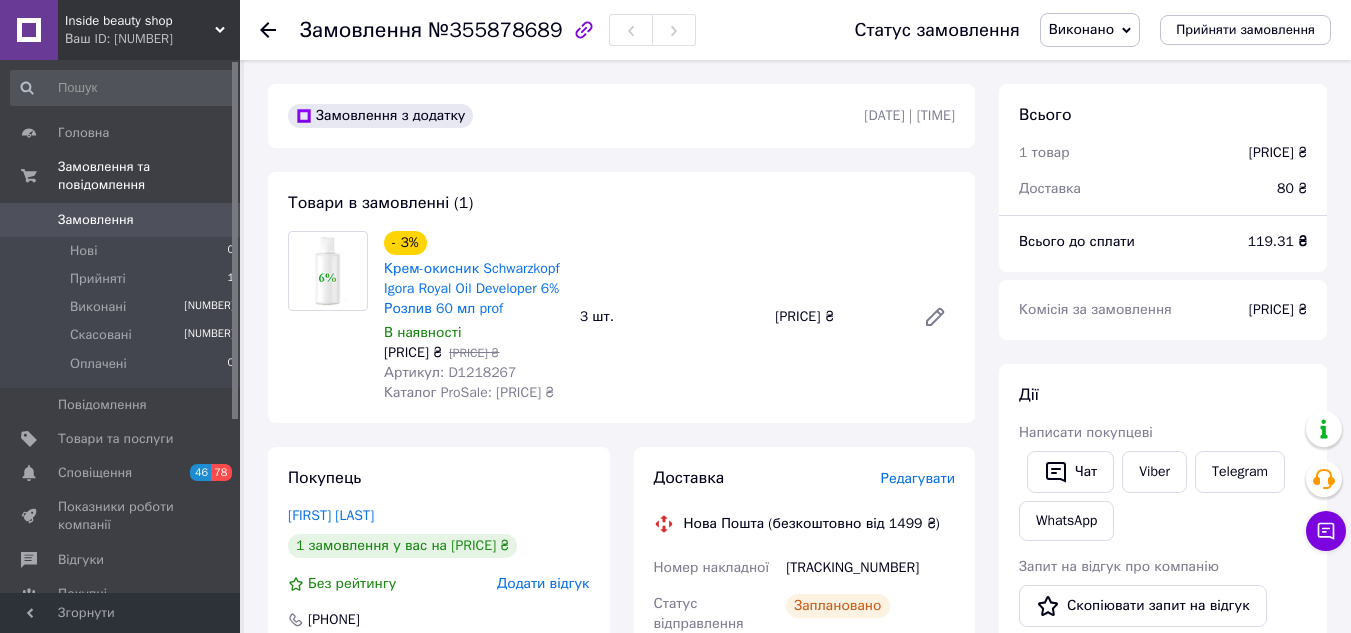 click on "119.31 ₴" at bounding box center (1277, 241) 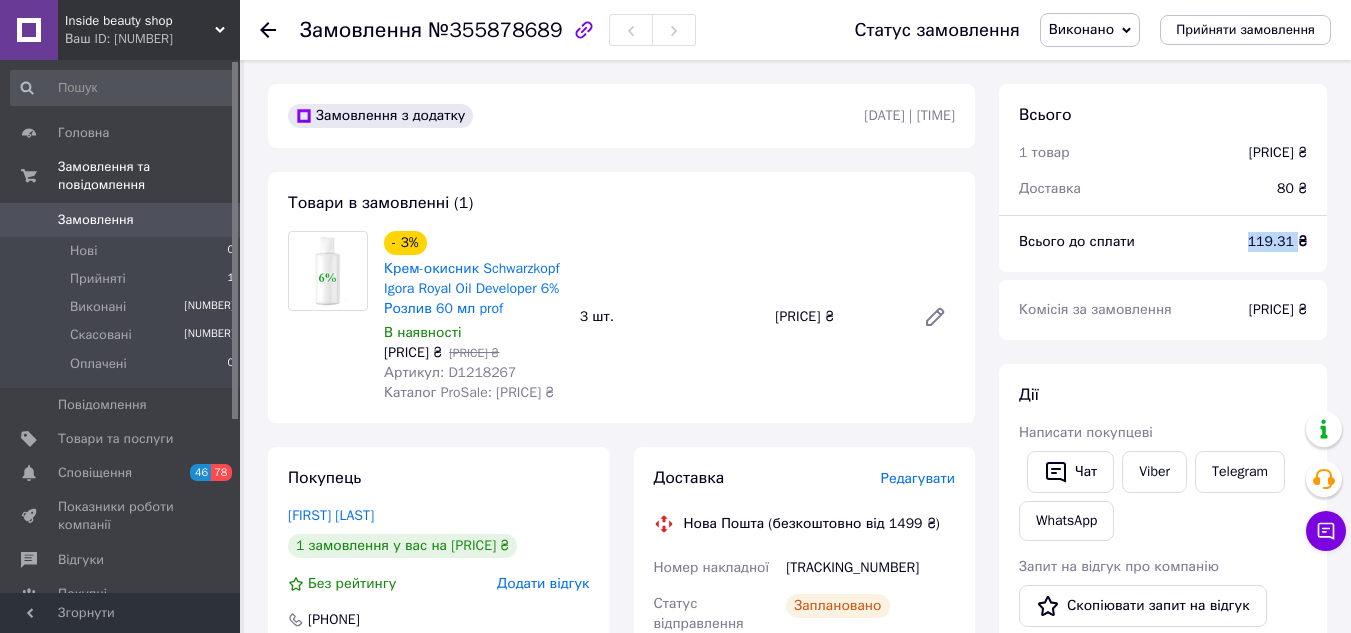 click on "119.31 ₴" at bounding box center [1277, 241] 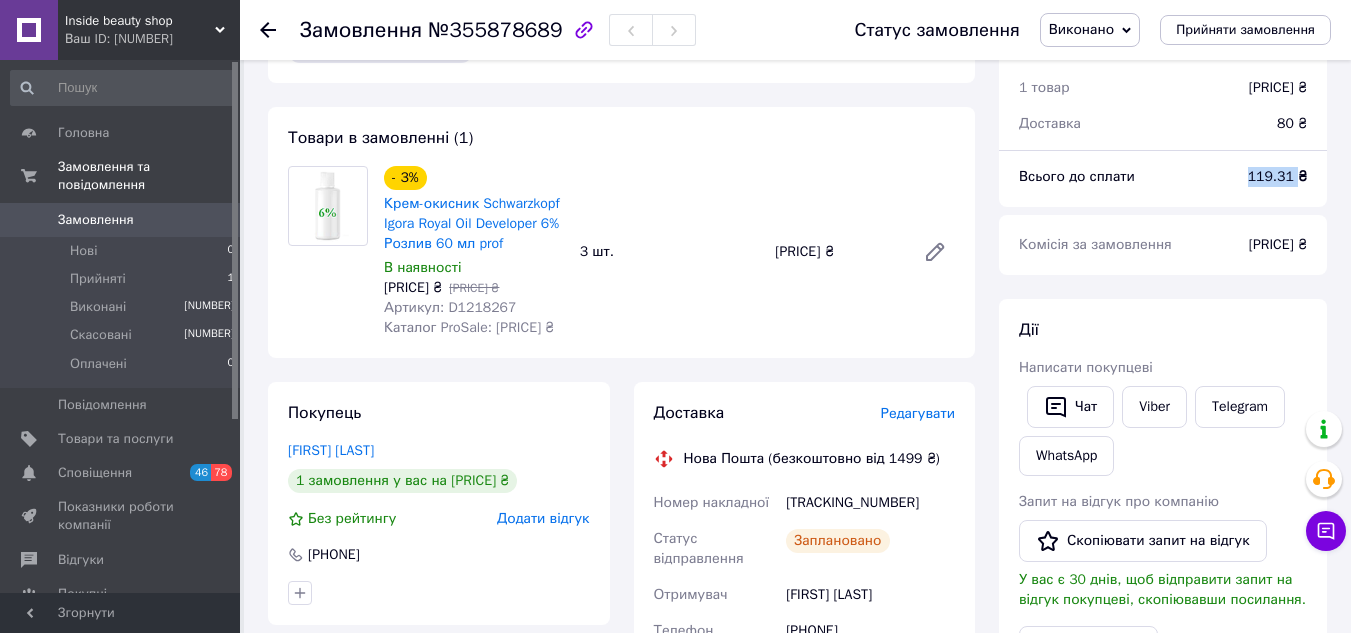 scroll, scrollTop: 100, scrollLeft: 0, axis: vertical 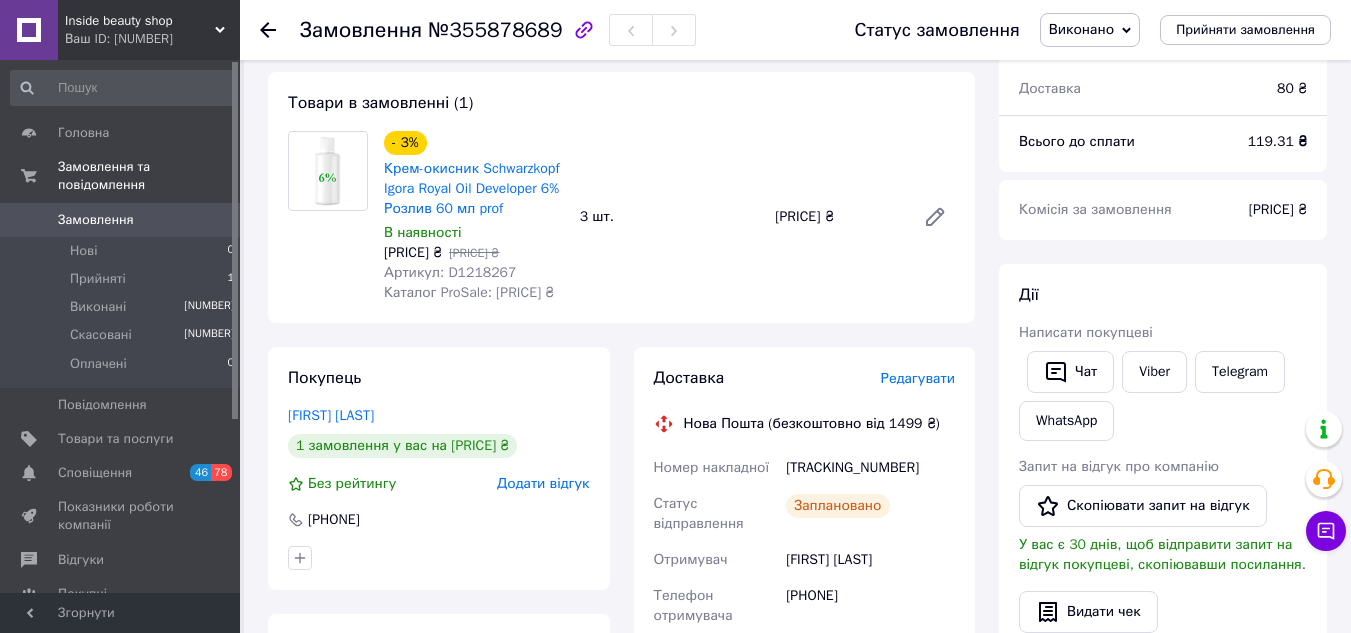 click on "[TRACKING_NUMBER]" at bounding box center (870, 468) 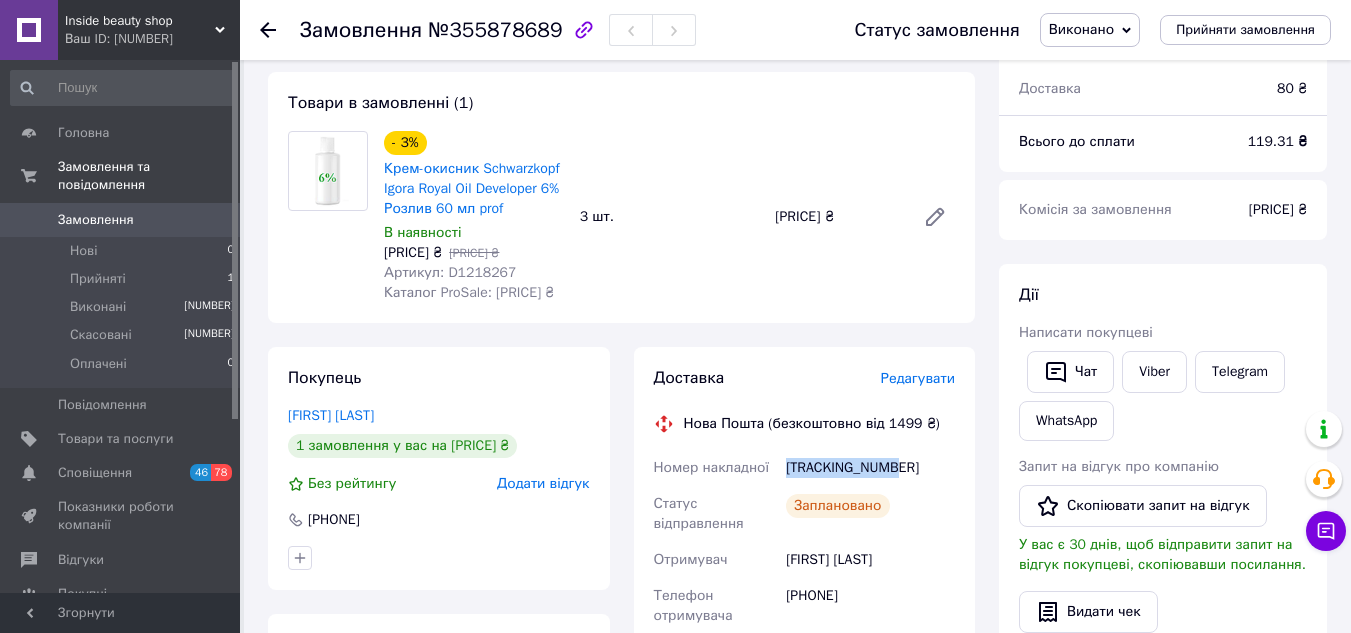 click on "[TRACKING_NUMBER]" at bounding box center [870, 468] 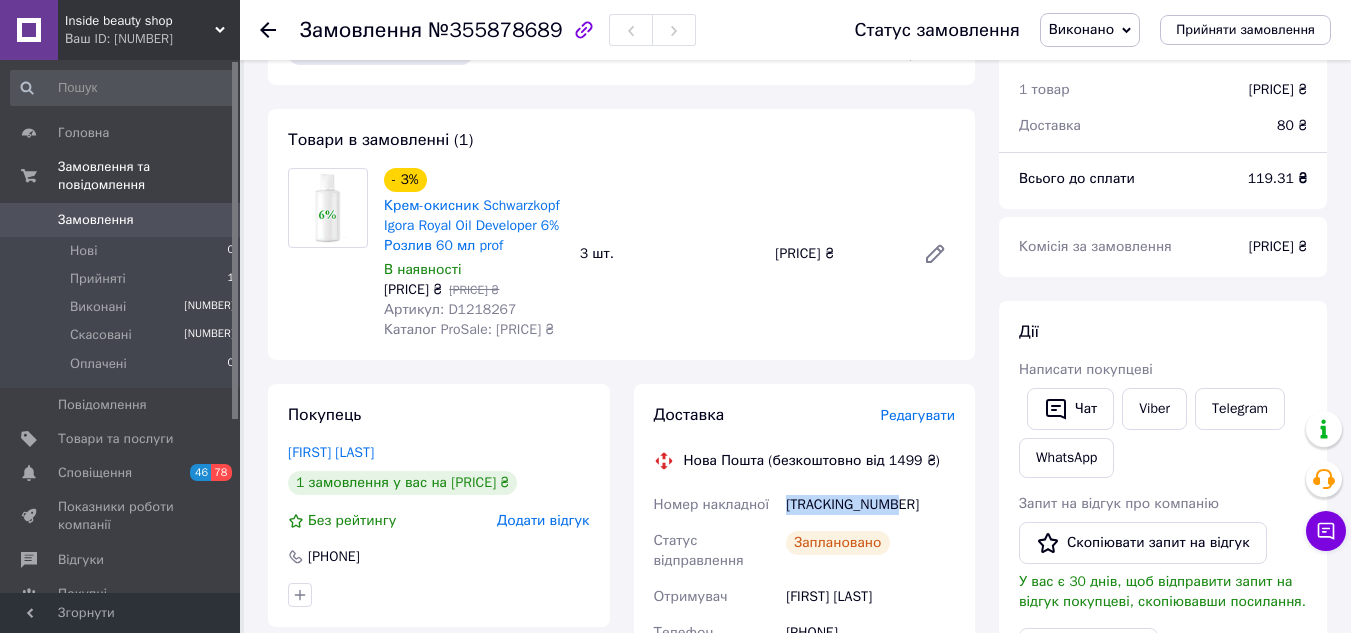 scroll, scrollTop: 0, scrollLeft: 0, axis: both 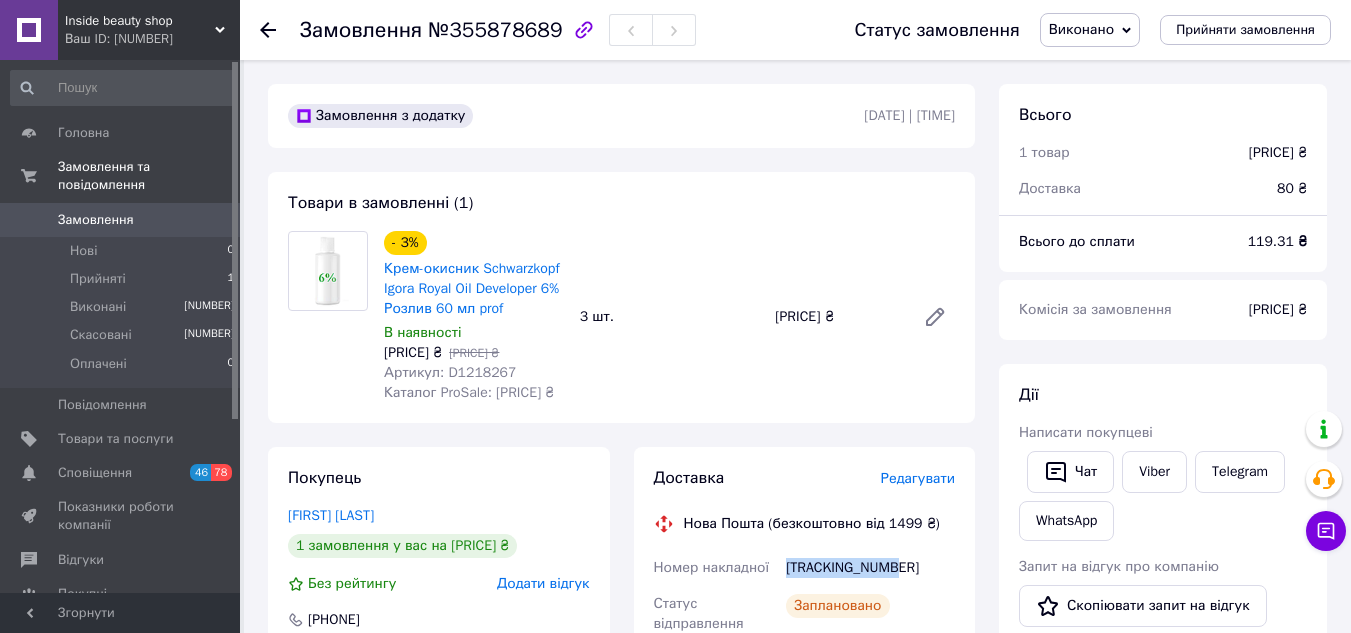click on "Замовлення" at bounding box center [96, 220] 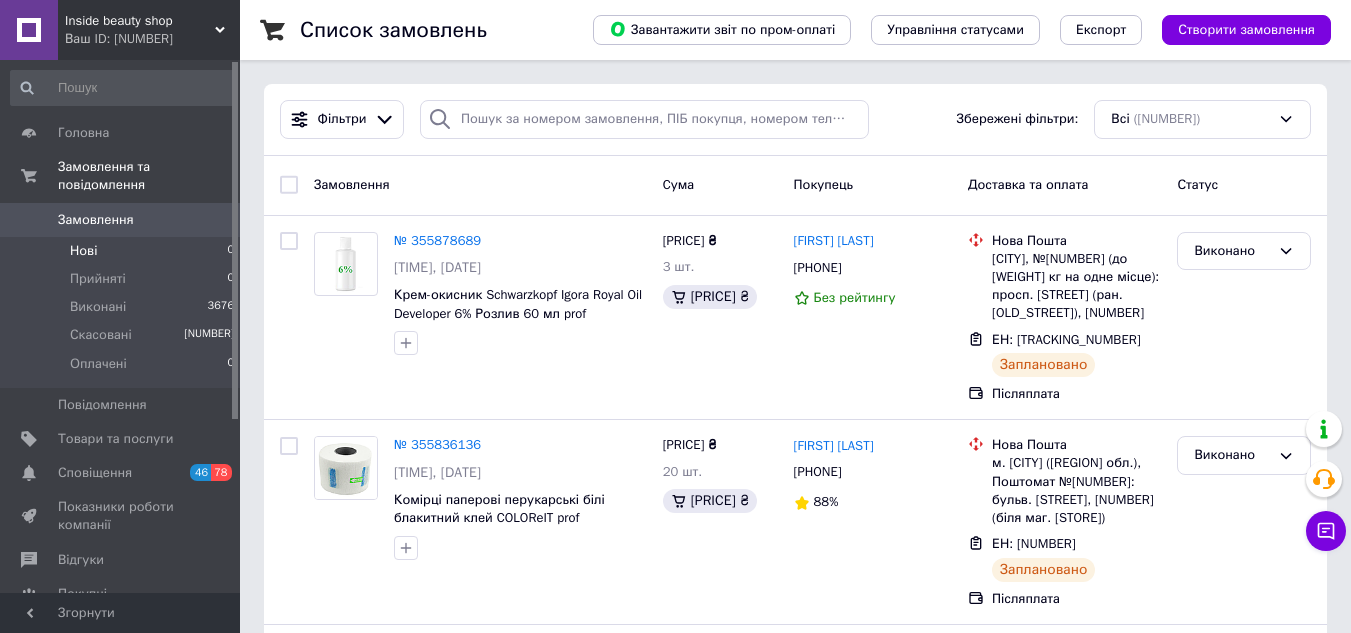 click on "Нові 0" at bounding box center (123, 251) 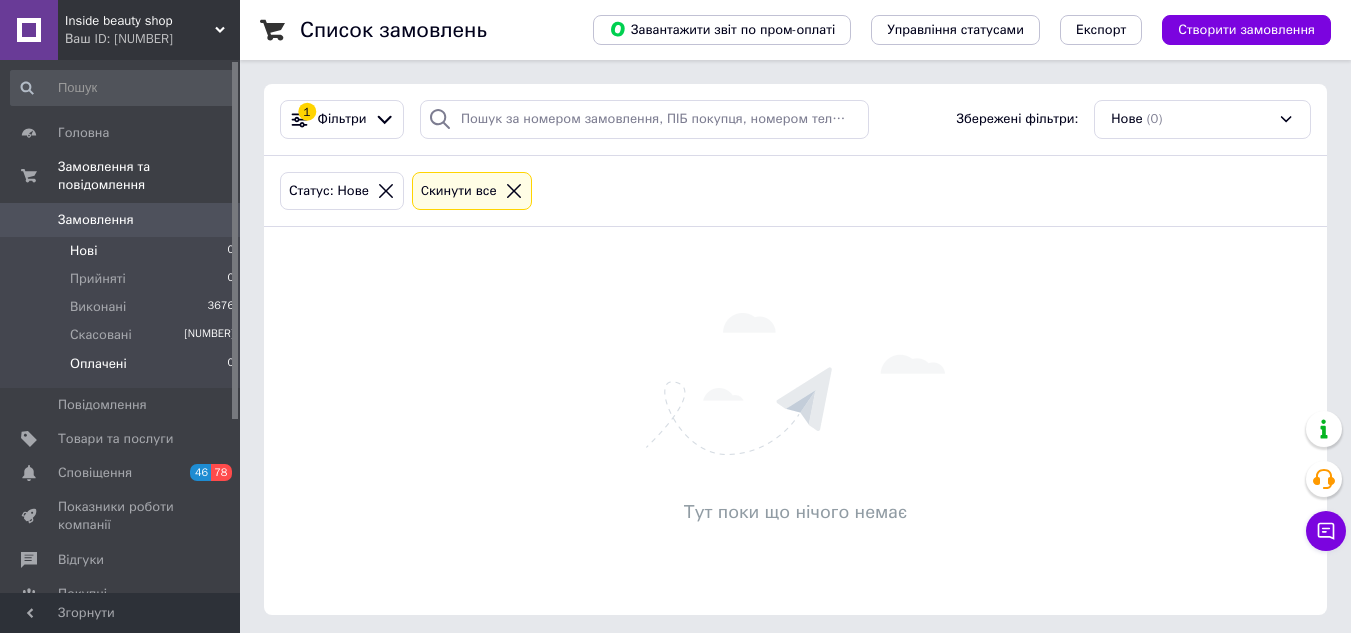 click on "Оплачені 0" at bounding box center (123, 369) 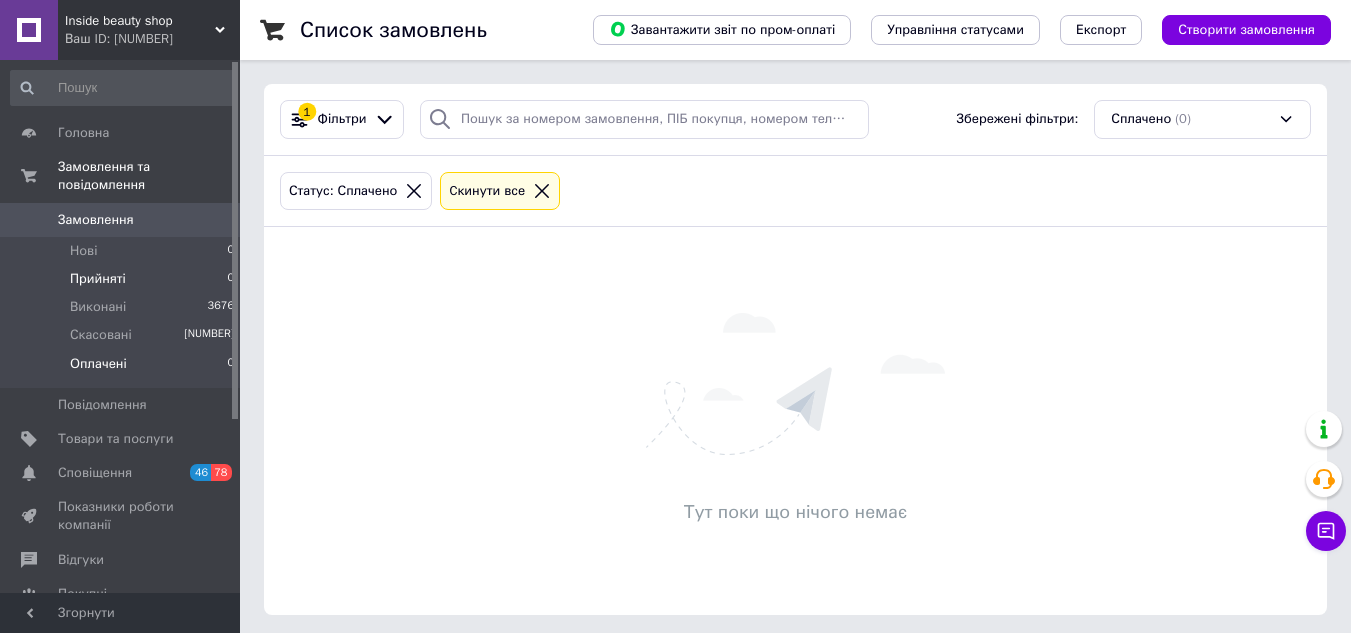 click on "Прийняті 0" at bounding box center (123, 279) 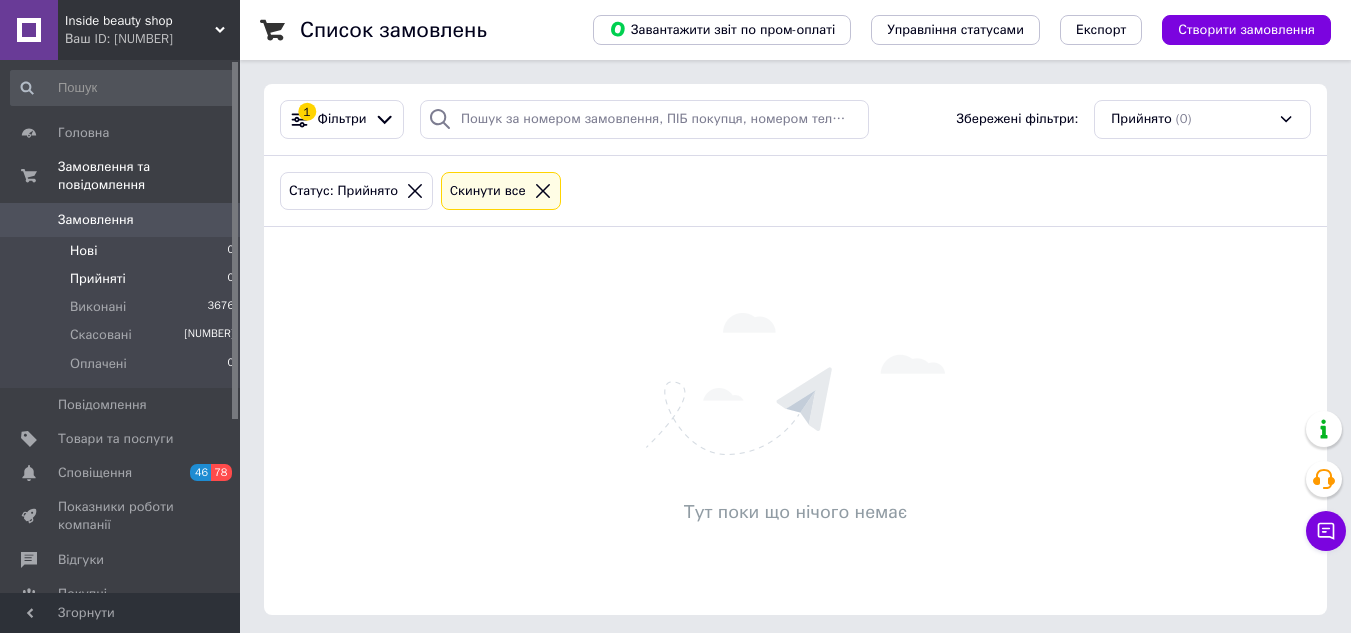 click on "Нові 0" at bounding box center (123, 251) 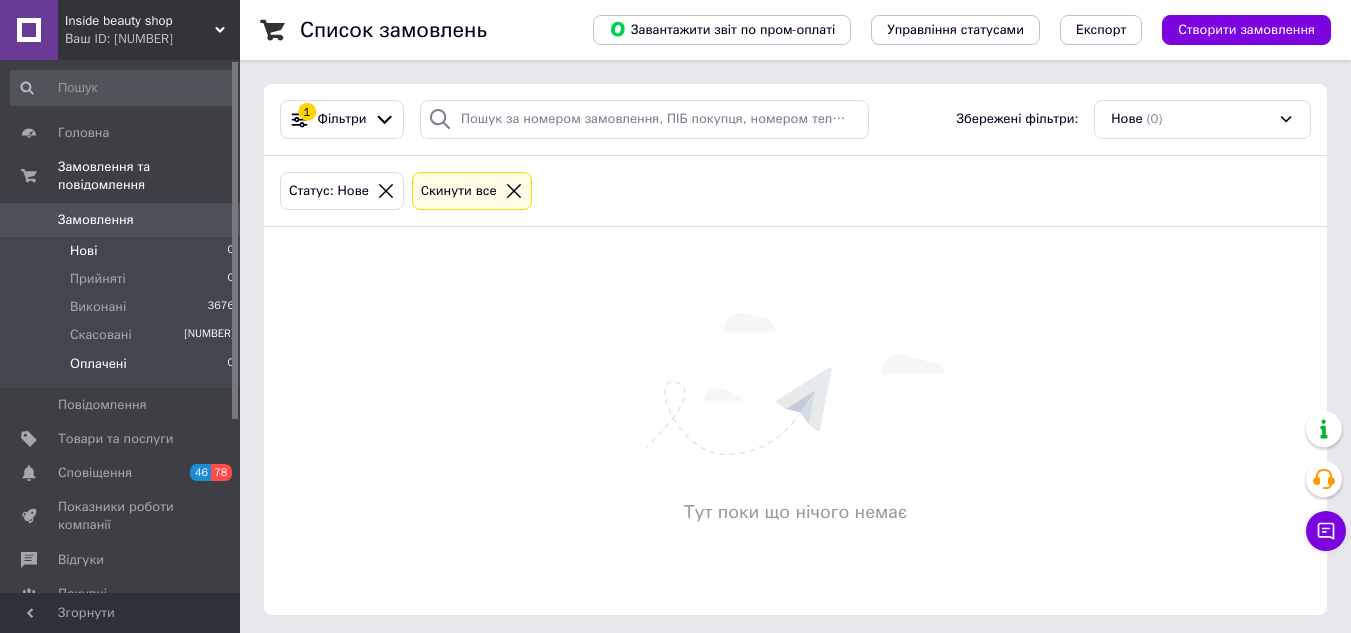 click on "Оплачені 0" at bounding box center (123, 369) 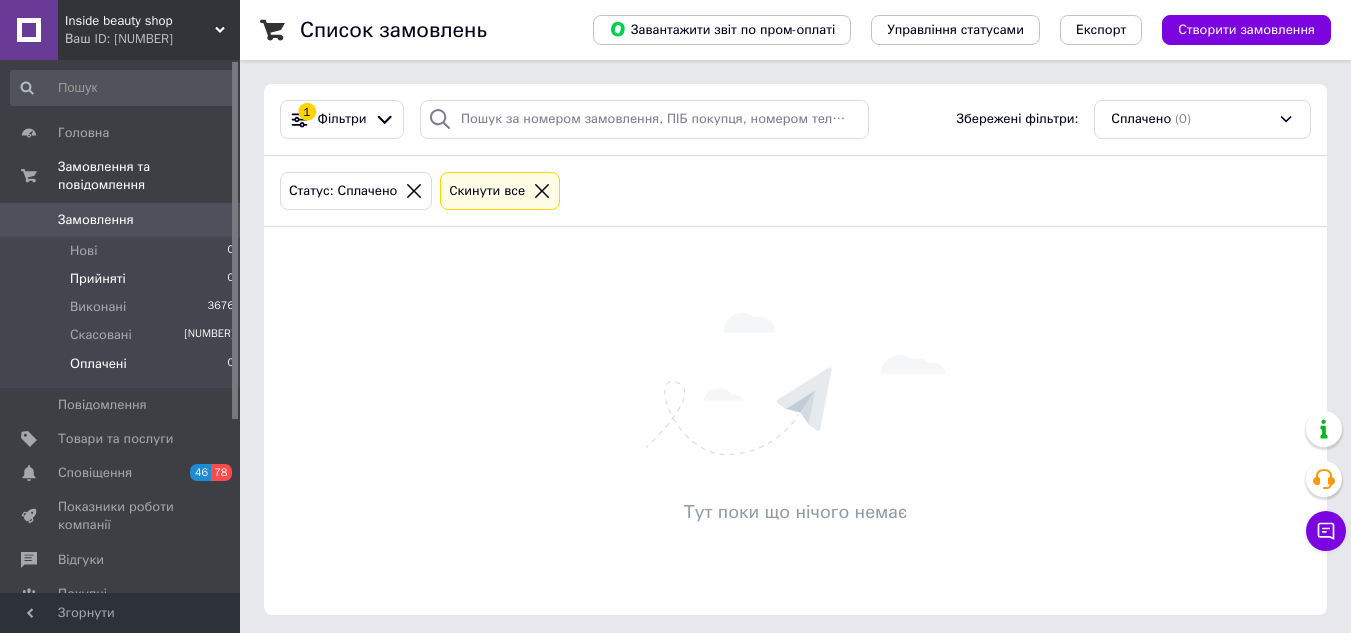 click on "Прийняті 0" at bounding box center [123, 279] 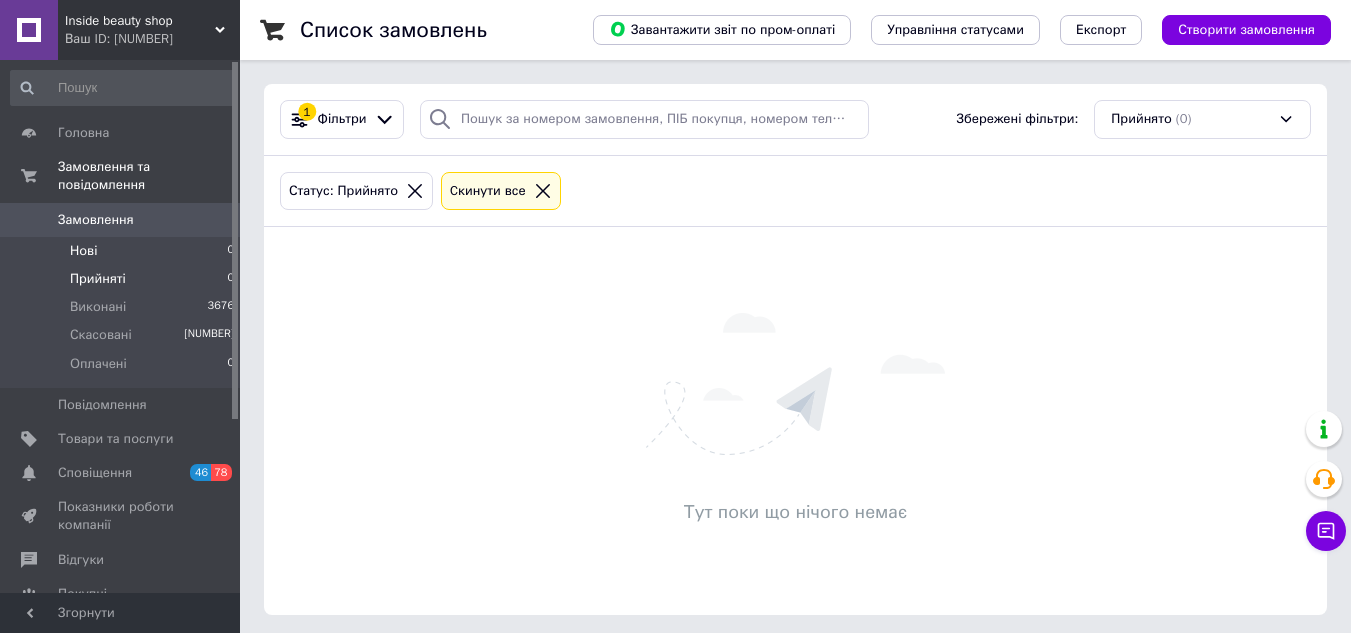 click on "Нові 0" at bounding box center (123, 251) 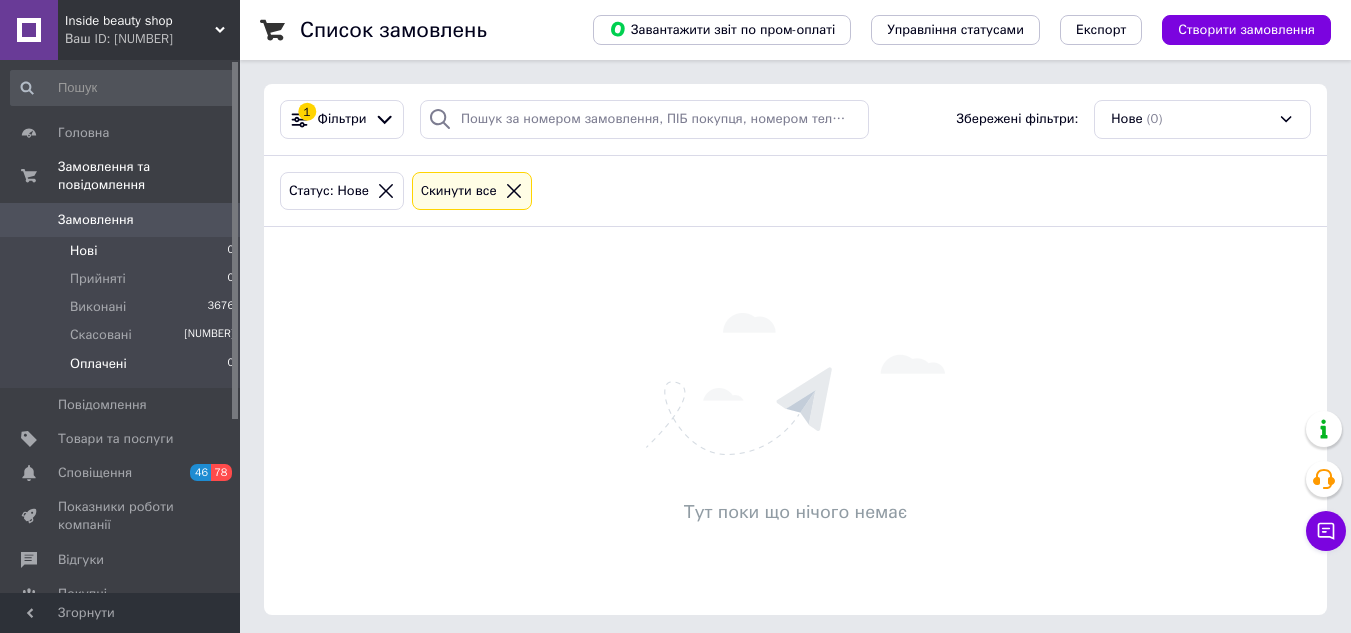 click on "Оплачені" at bounding box center (98, 364) 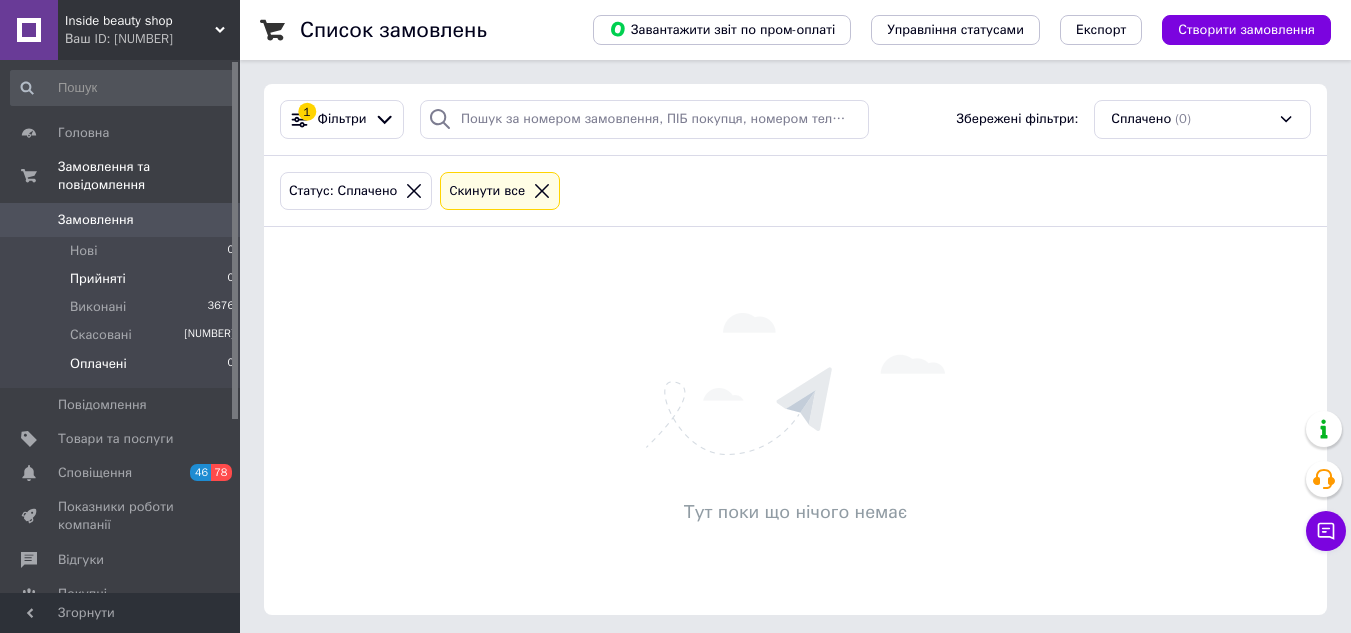 click on "Прийняті" at bounding box center (98, 279) 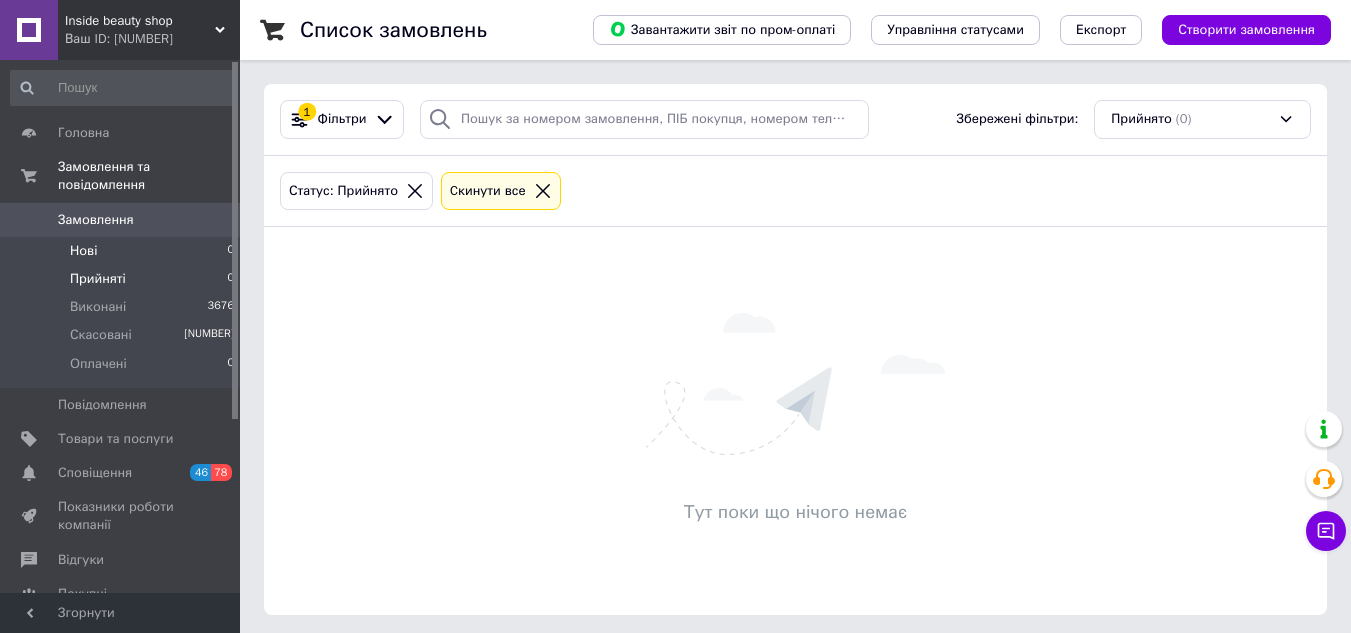 click on "Нові 0" at bounding box center (123, 251) 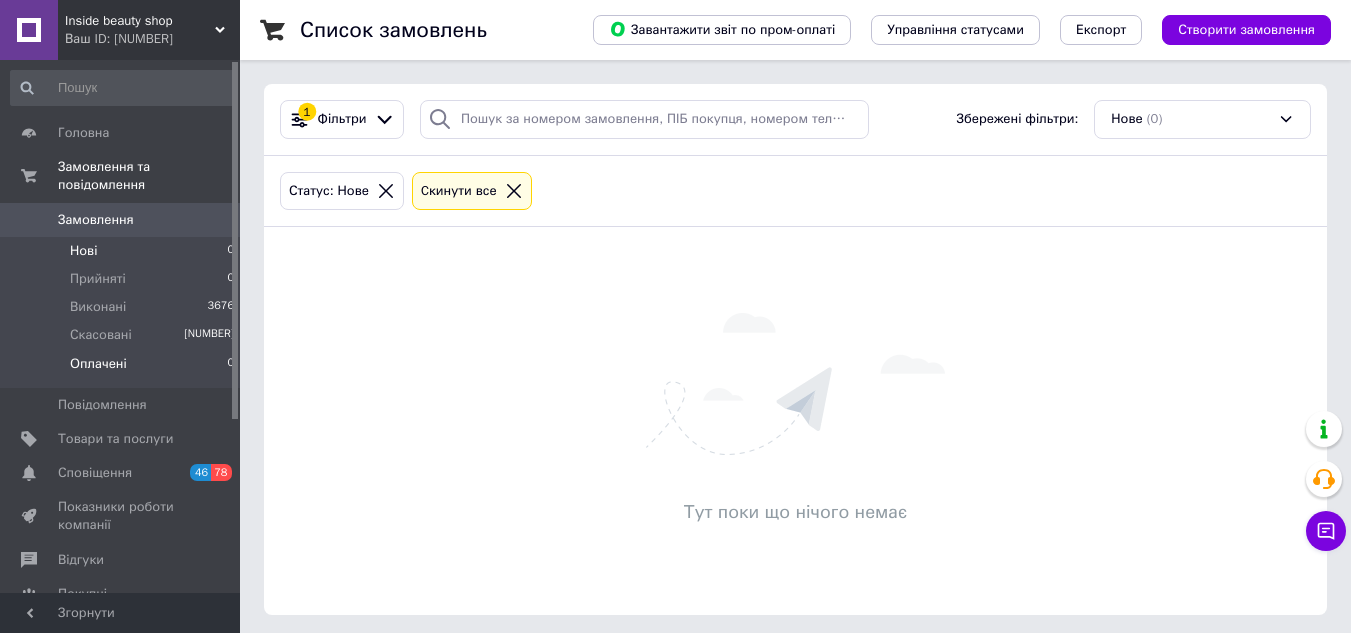 click on "Оплачені 0" at bounding box center (123, 369) 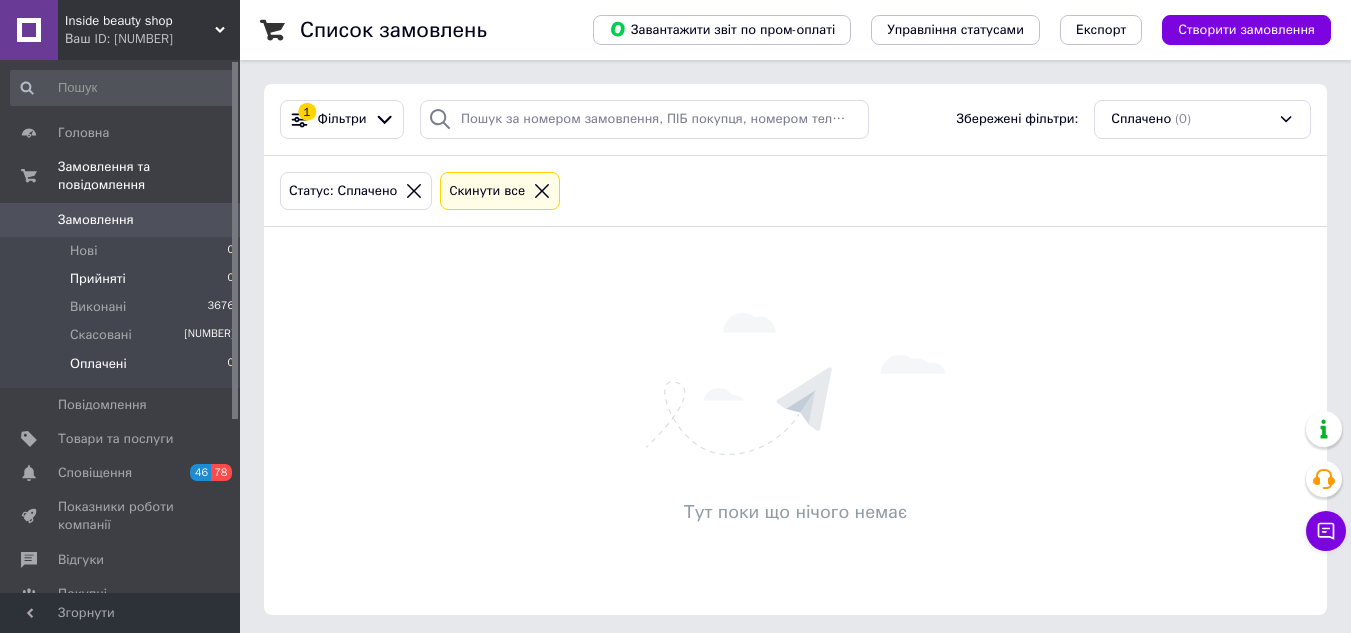 click on "Прийняті 0" at bounding box center (123, 279) 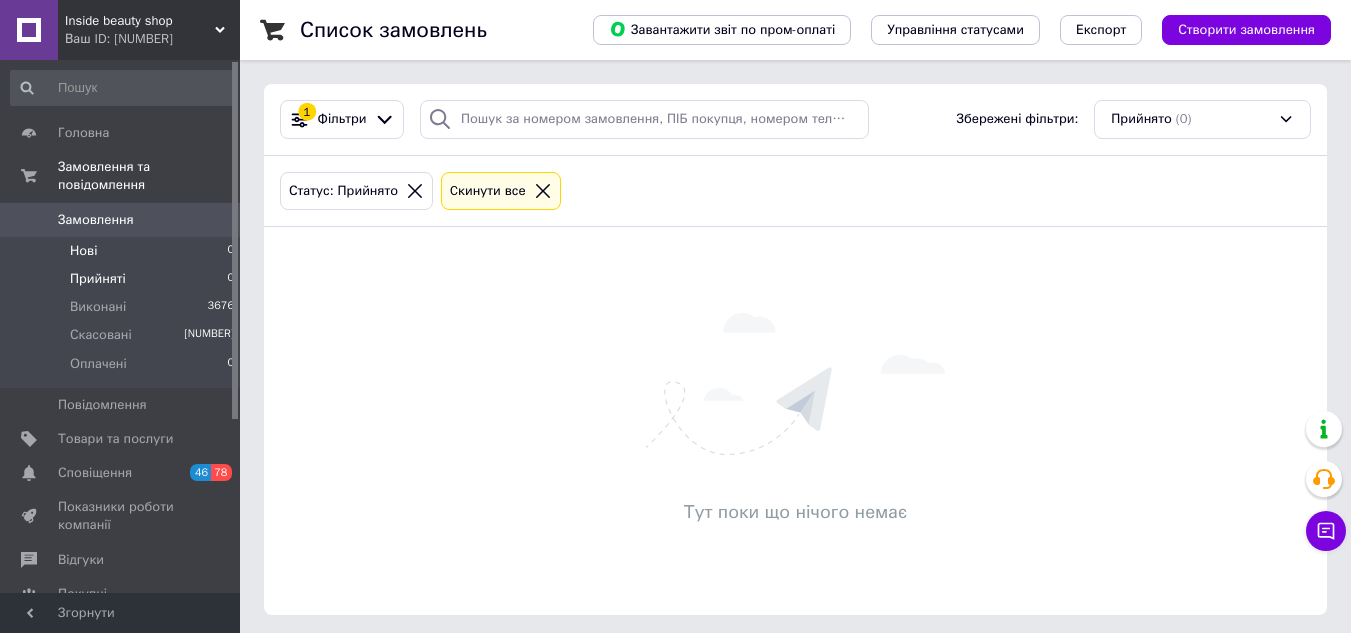 click on "Нові 0" at bounding box center (123, 251) 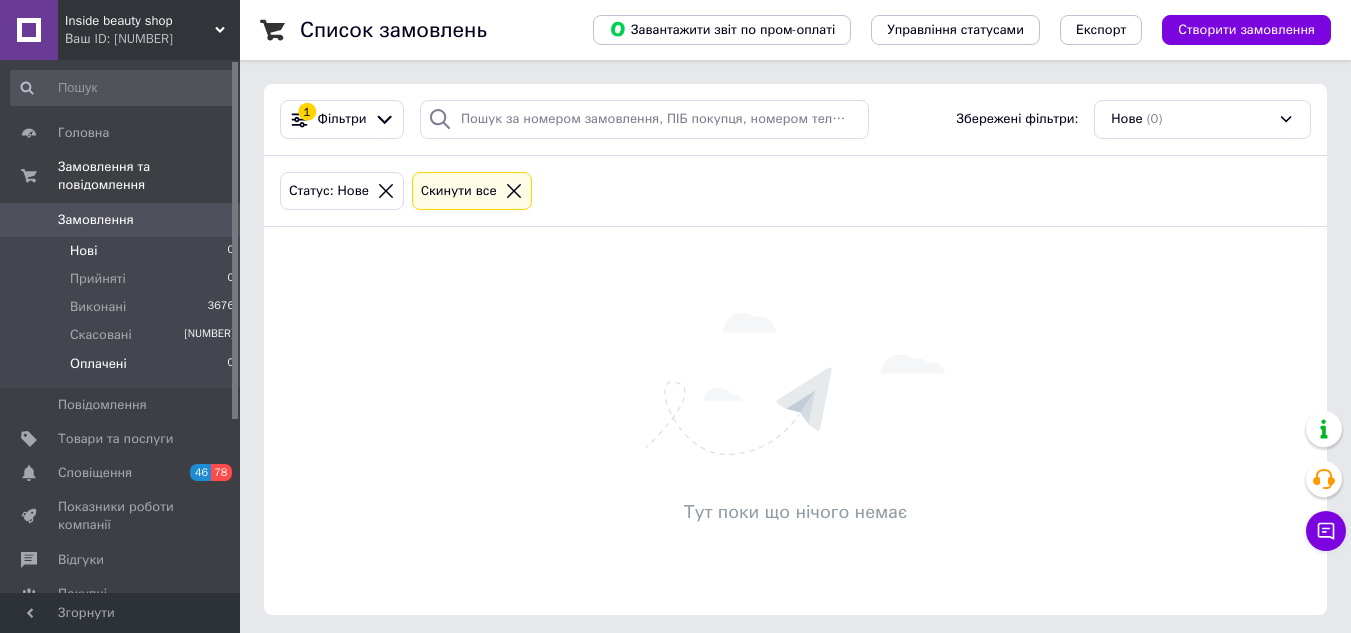 click on "Оплачені" at bounding box center [98, 364] 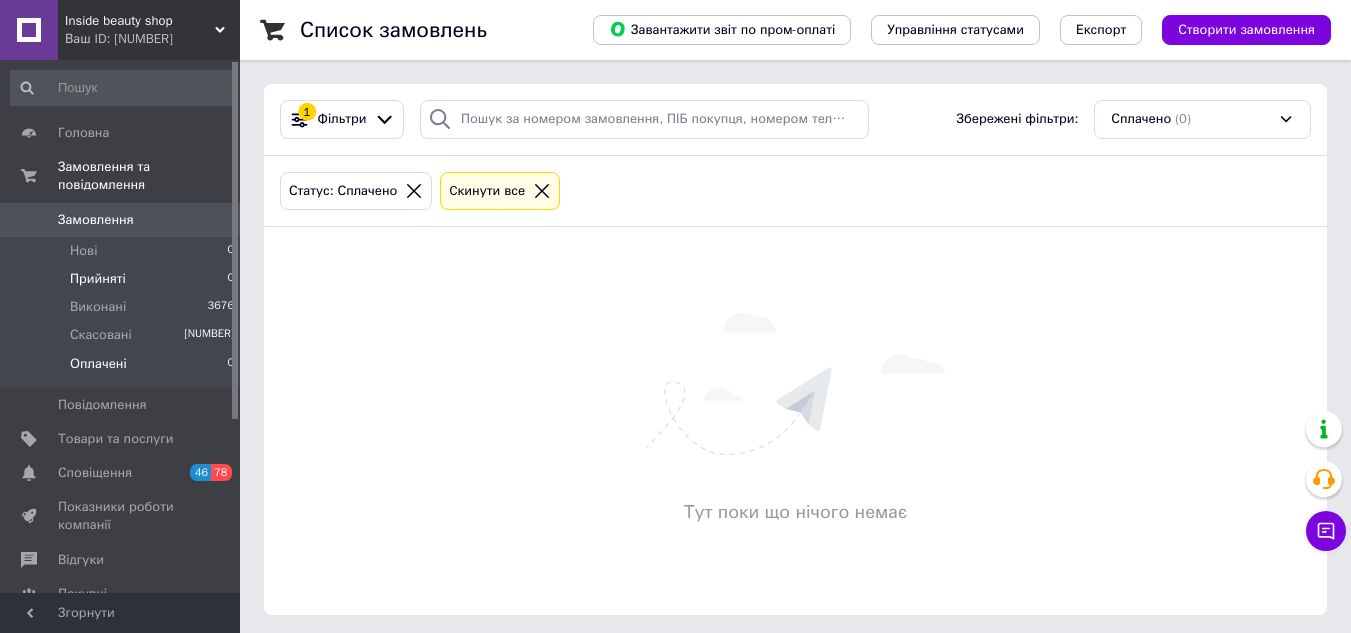 click on "Прийняті 0" at bounding box center [123, 279] 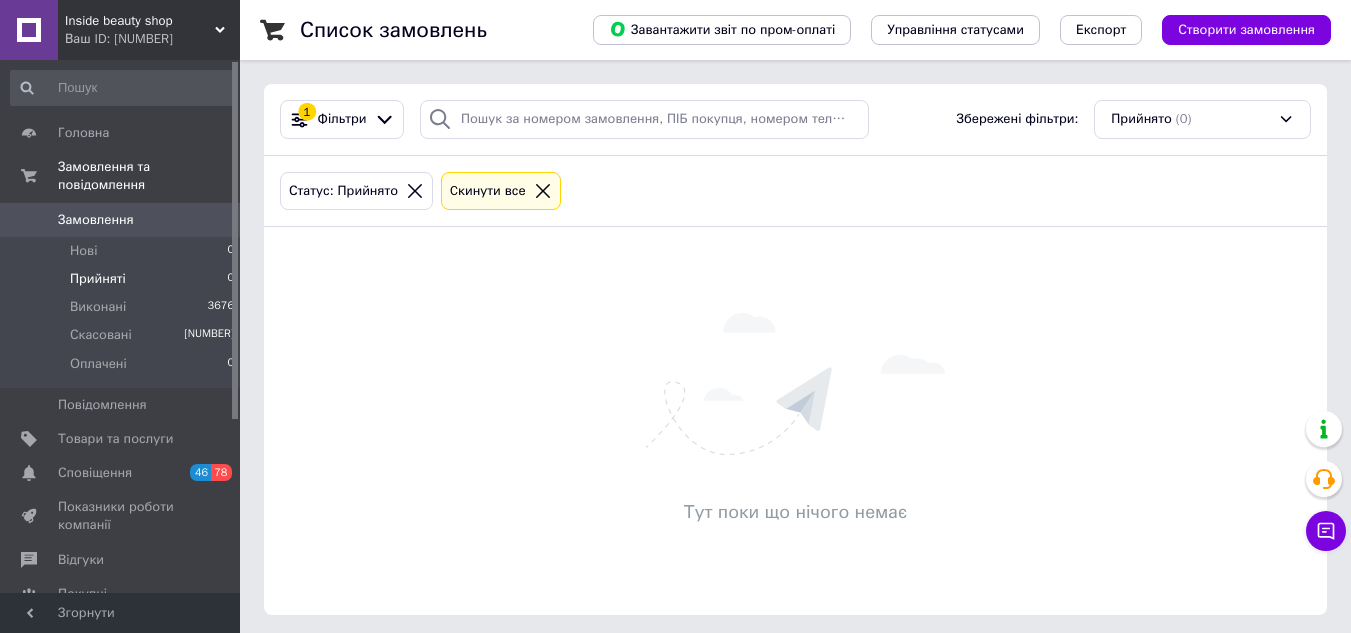 drag, startPoint x: 91, startPoint y: 233, endPoint x: 155, endPoint y: 273, distance: 75.47185 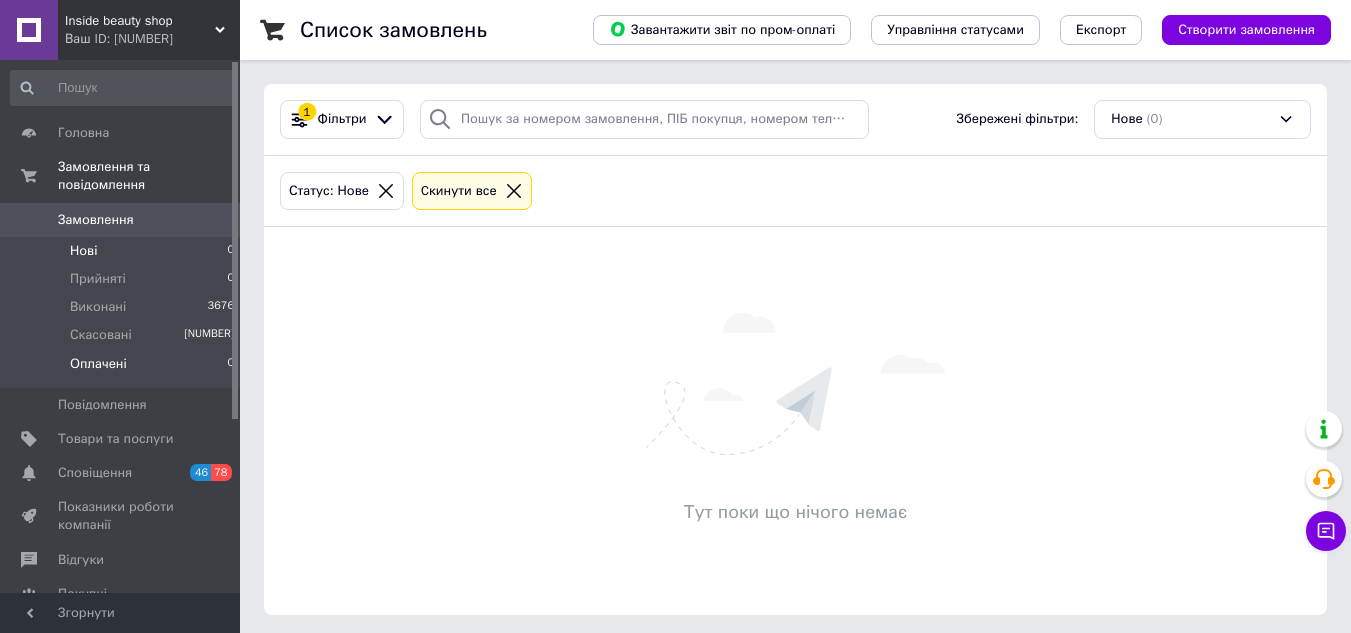 click on "Оплачені" at bounding box center (98, 364) 